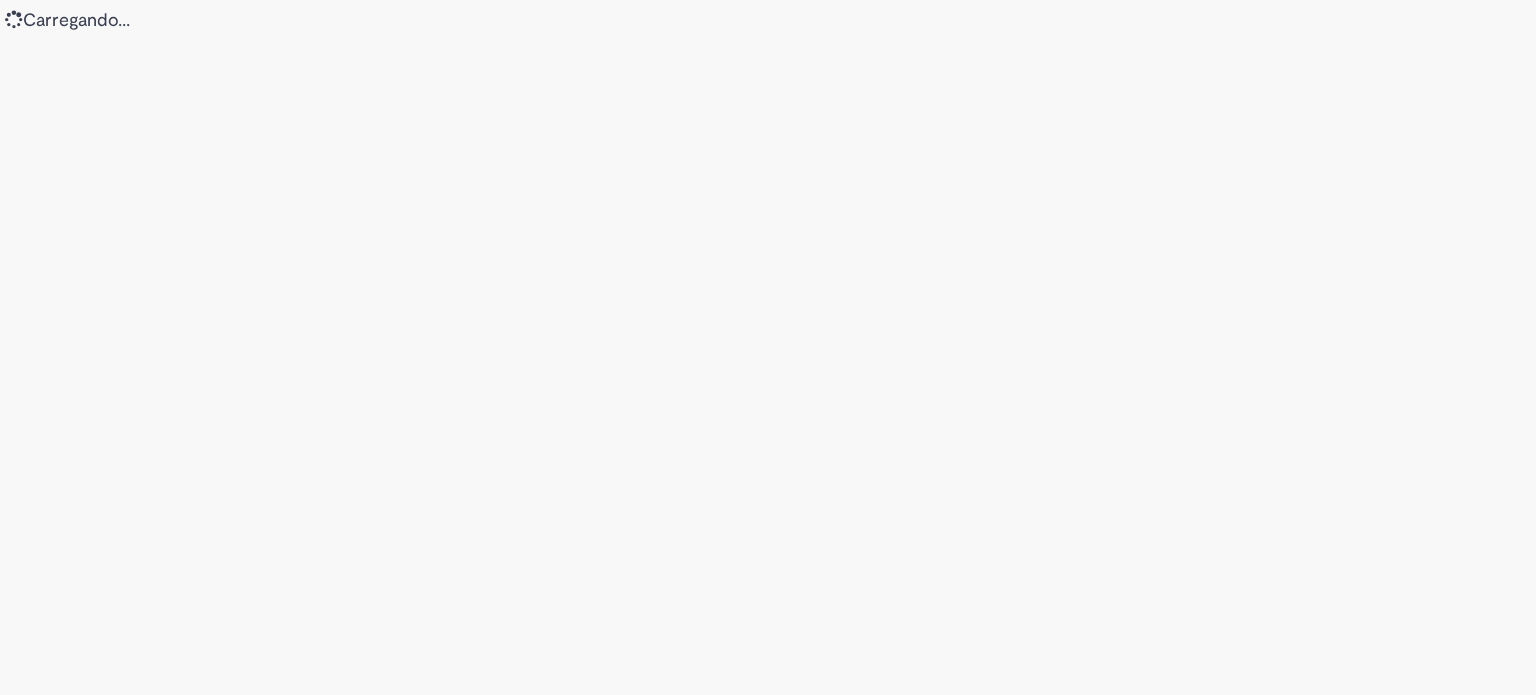 scroll, scrollTop: 0, scrollLeft: 0, axis: both 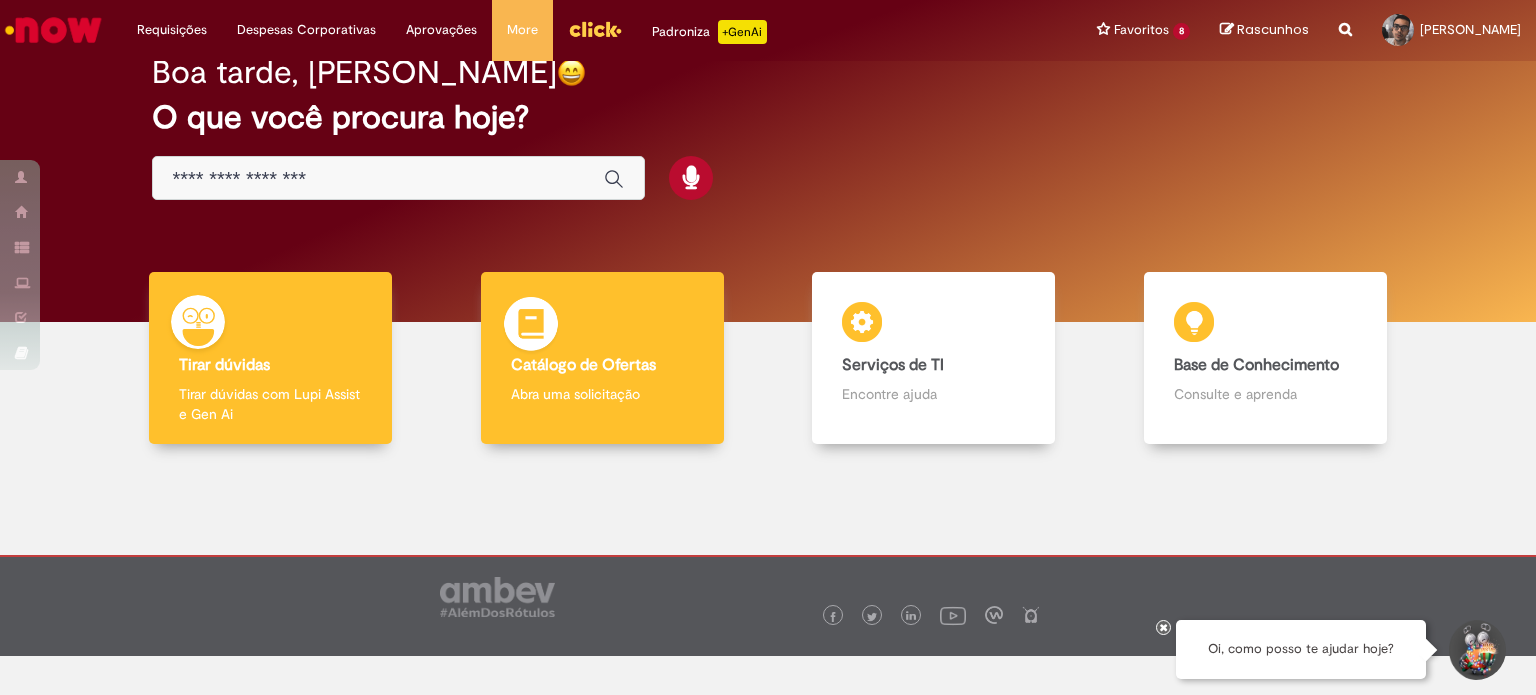 click on "Catálogo de Ofertas" at bounding box center (583, 365) 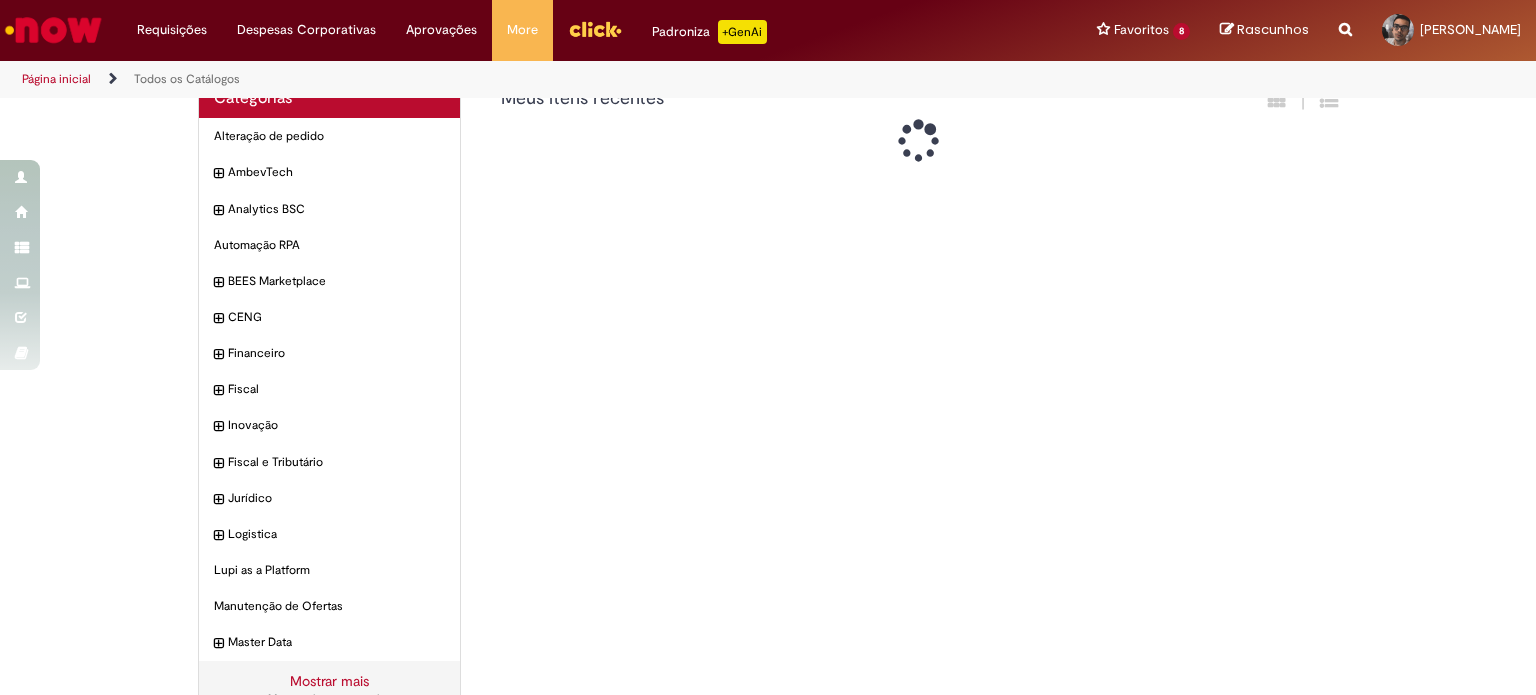scroll, scrollTop: 0, scrollLeft: 0, axis: both 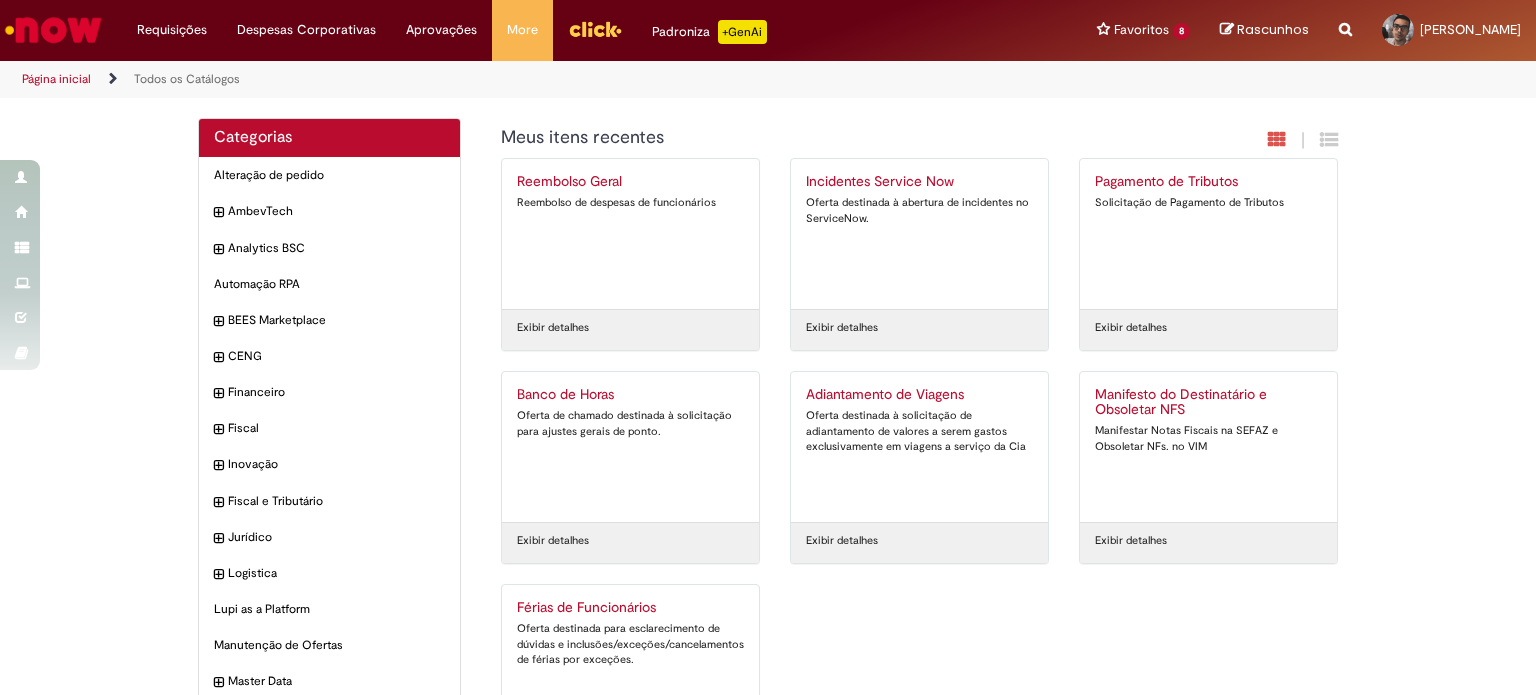 click on "Página inicial" at bounding box center [56, 79] 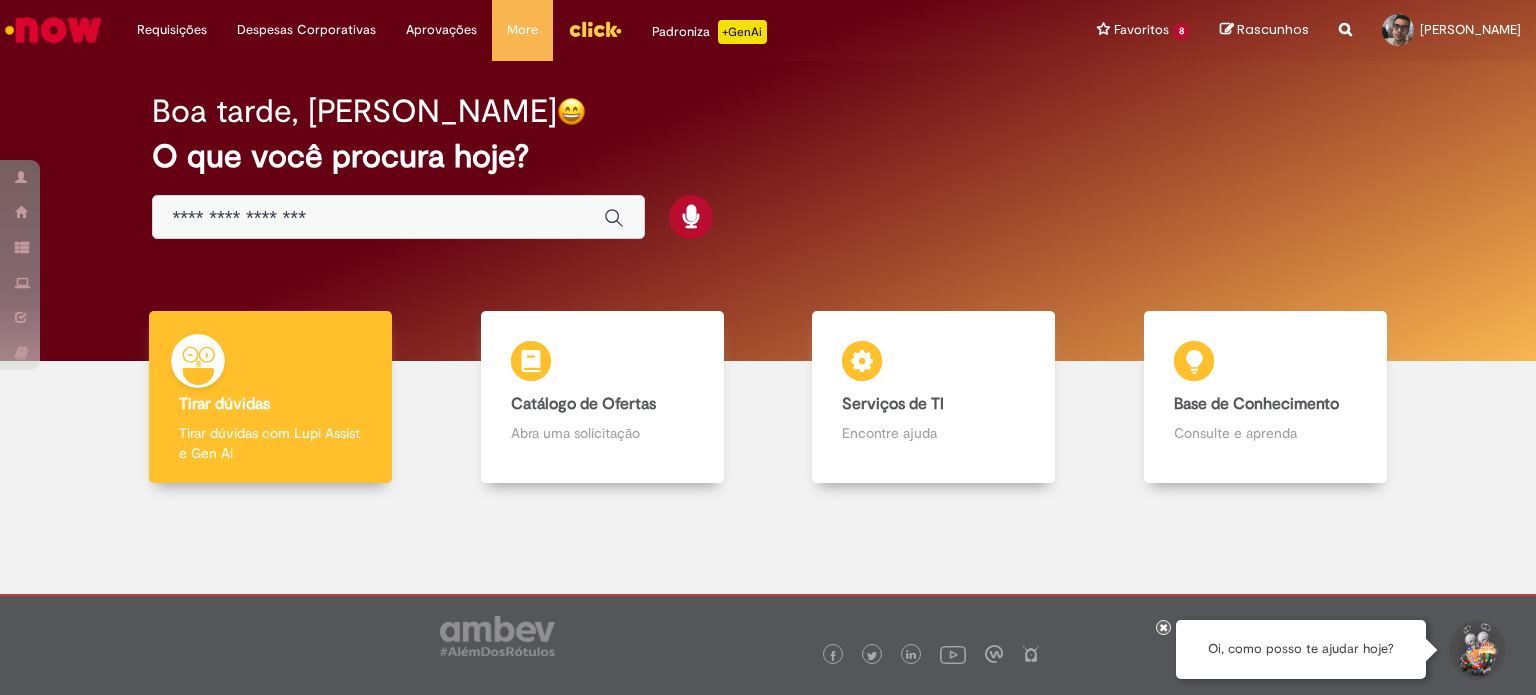 click at bounding box center [378, 218] 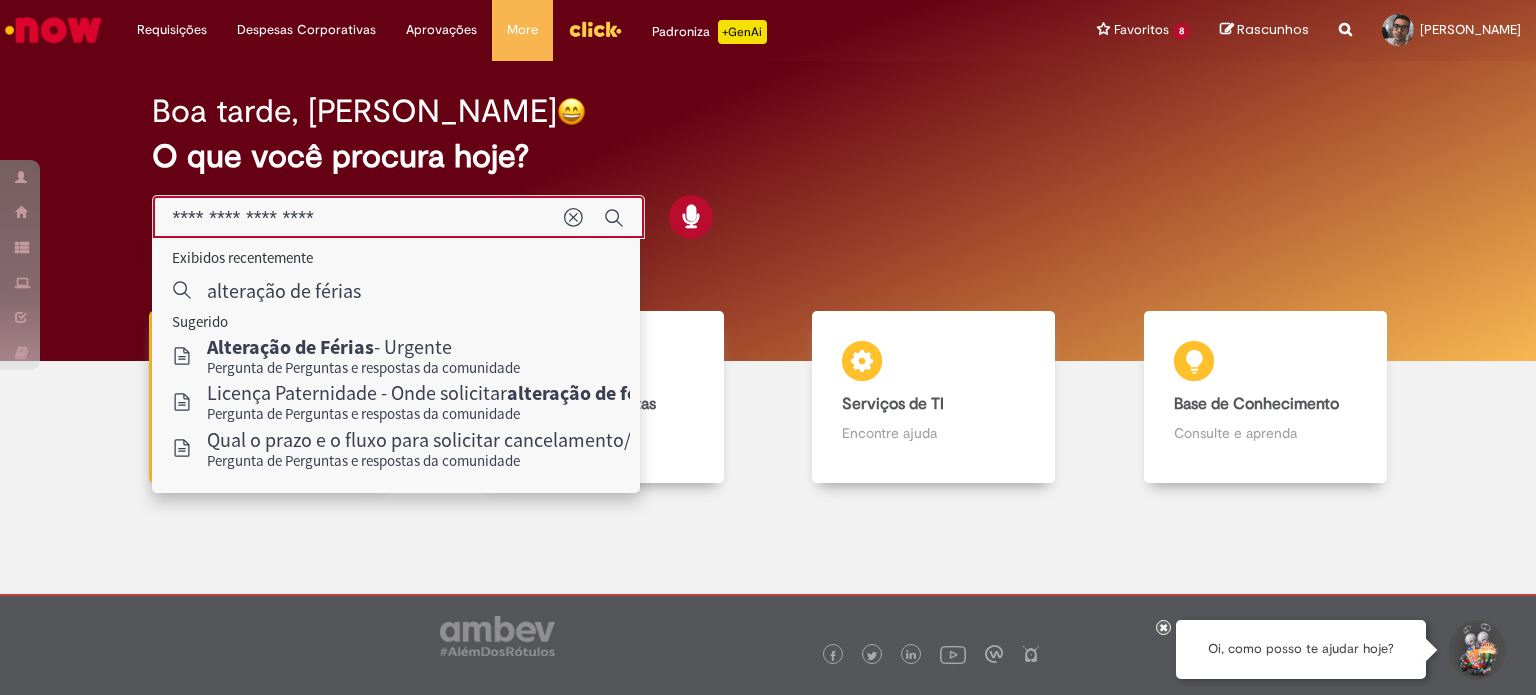 type on "******" 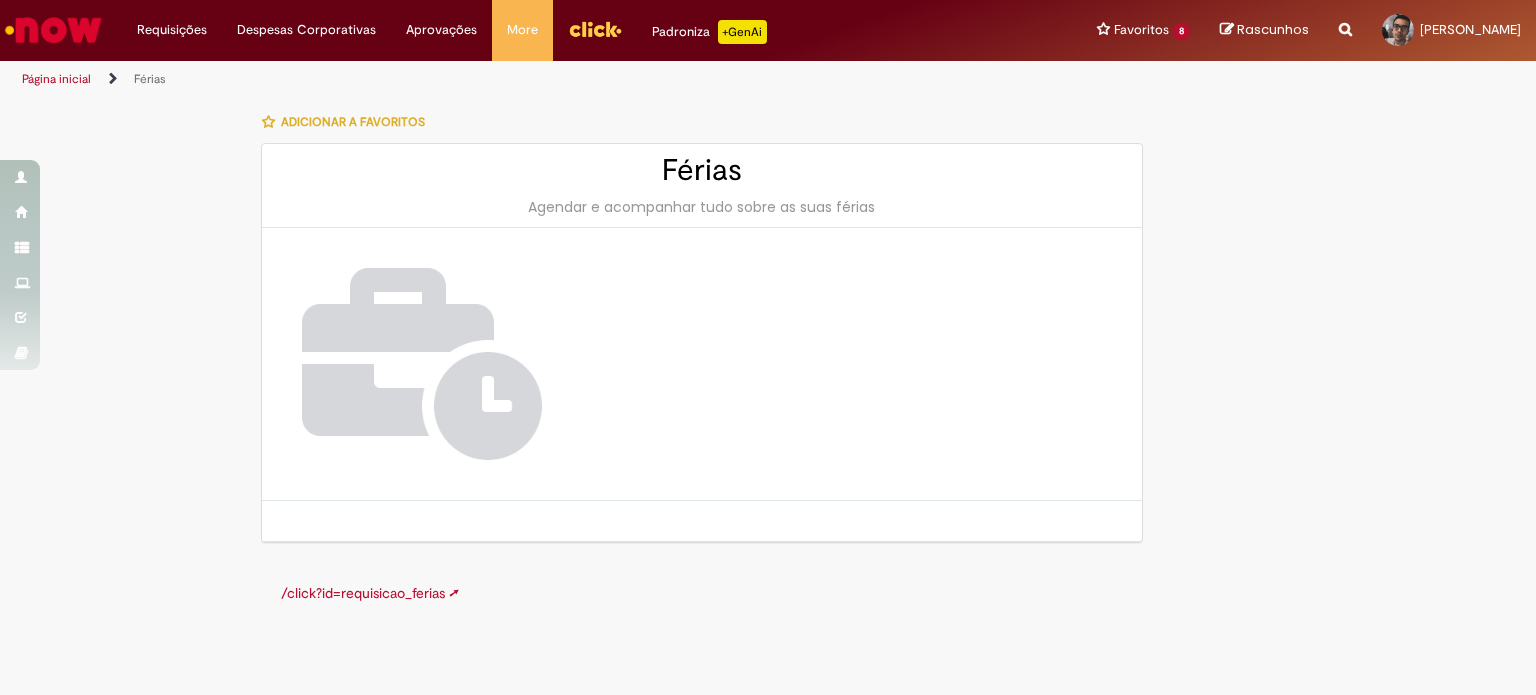 click at bounding box center (422, 364) 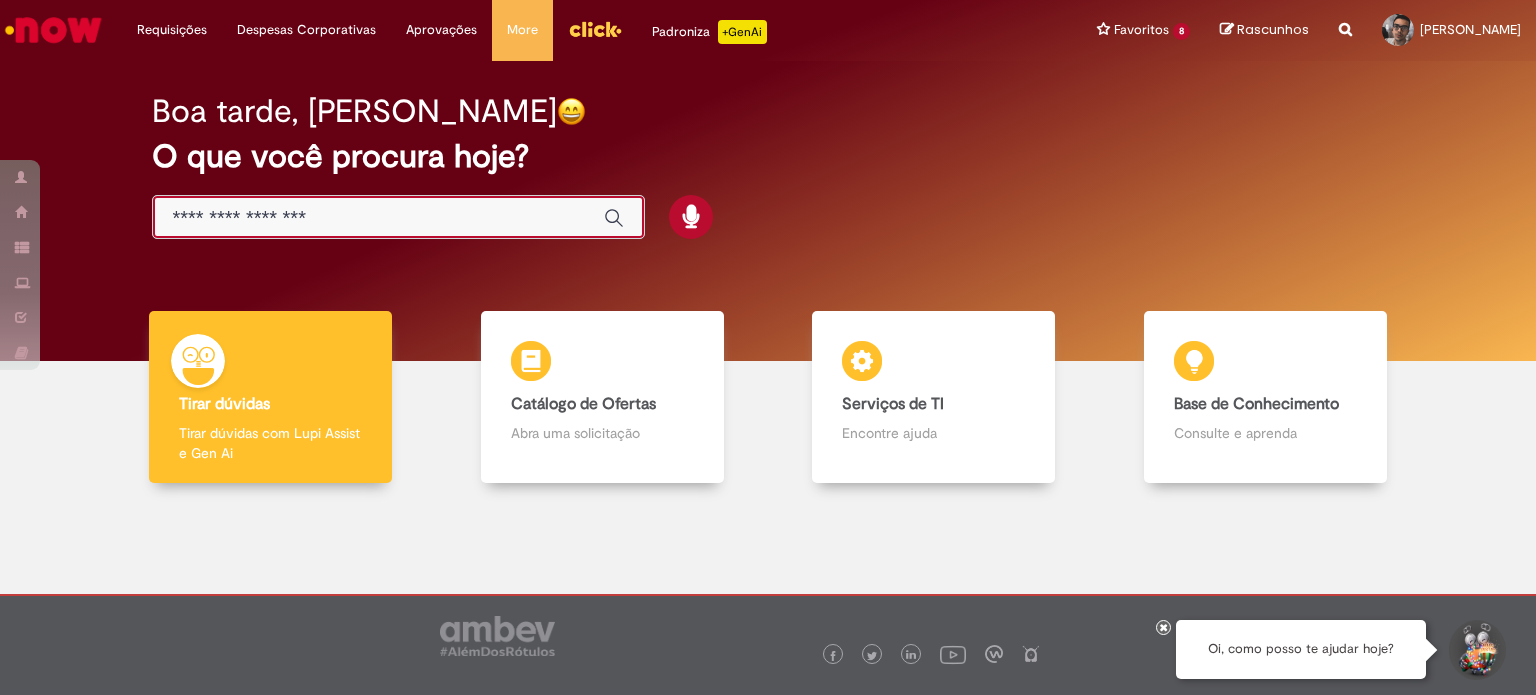 click at bounding box center [378, 218] 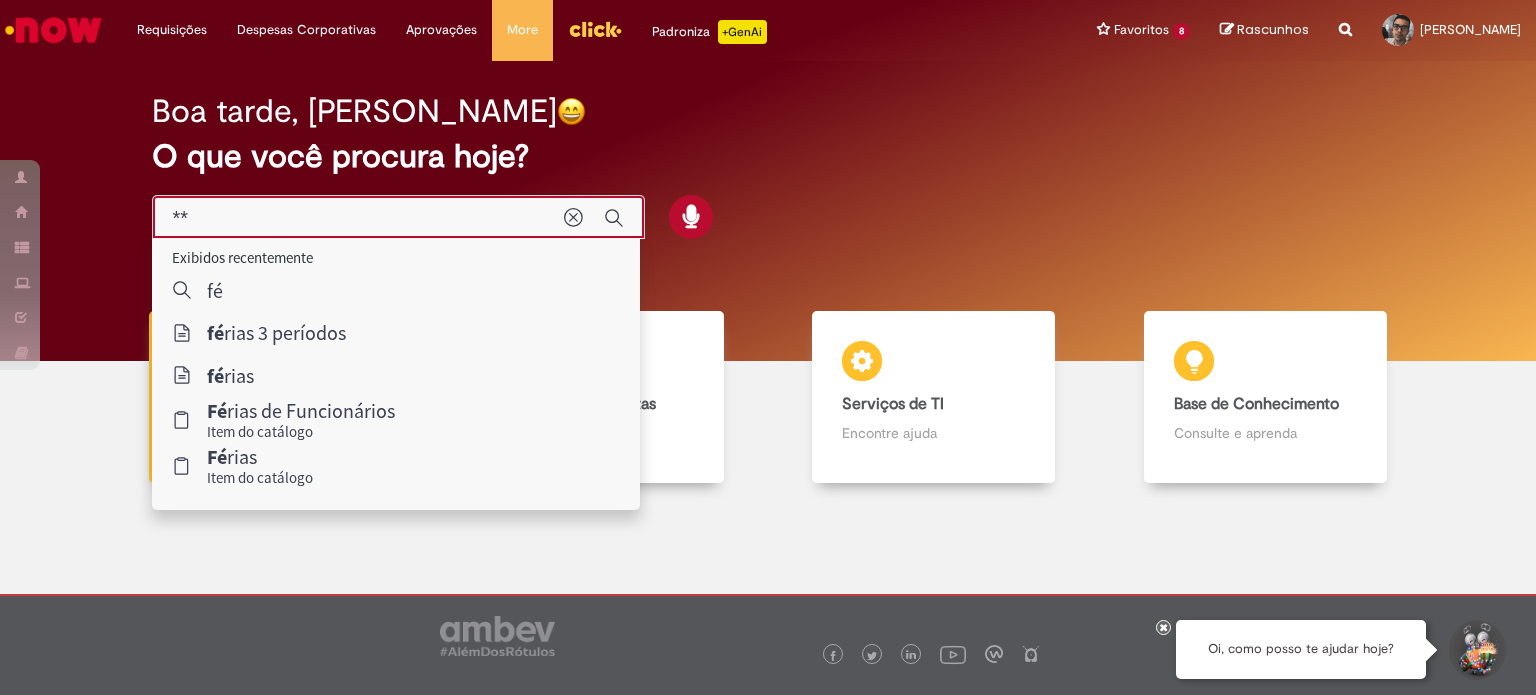 type on "***" 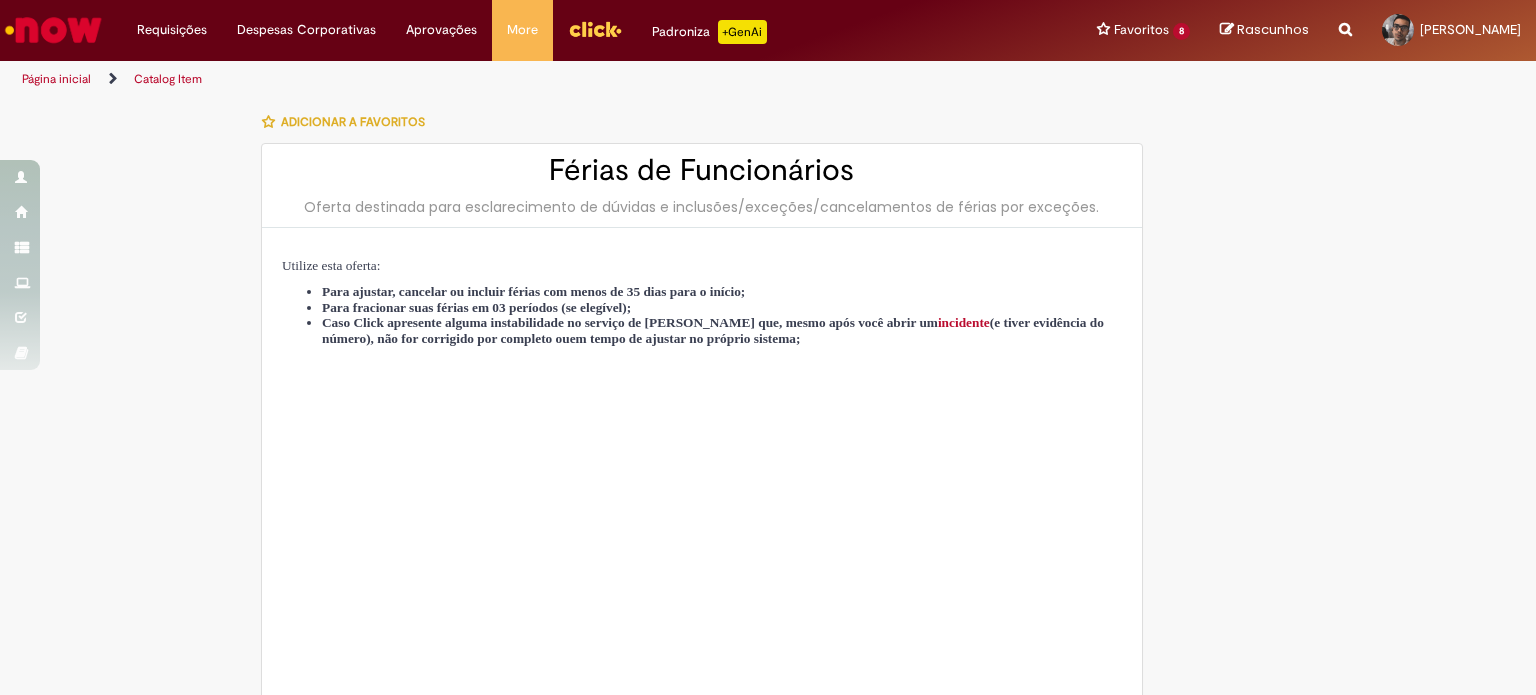 type on "********" 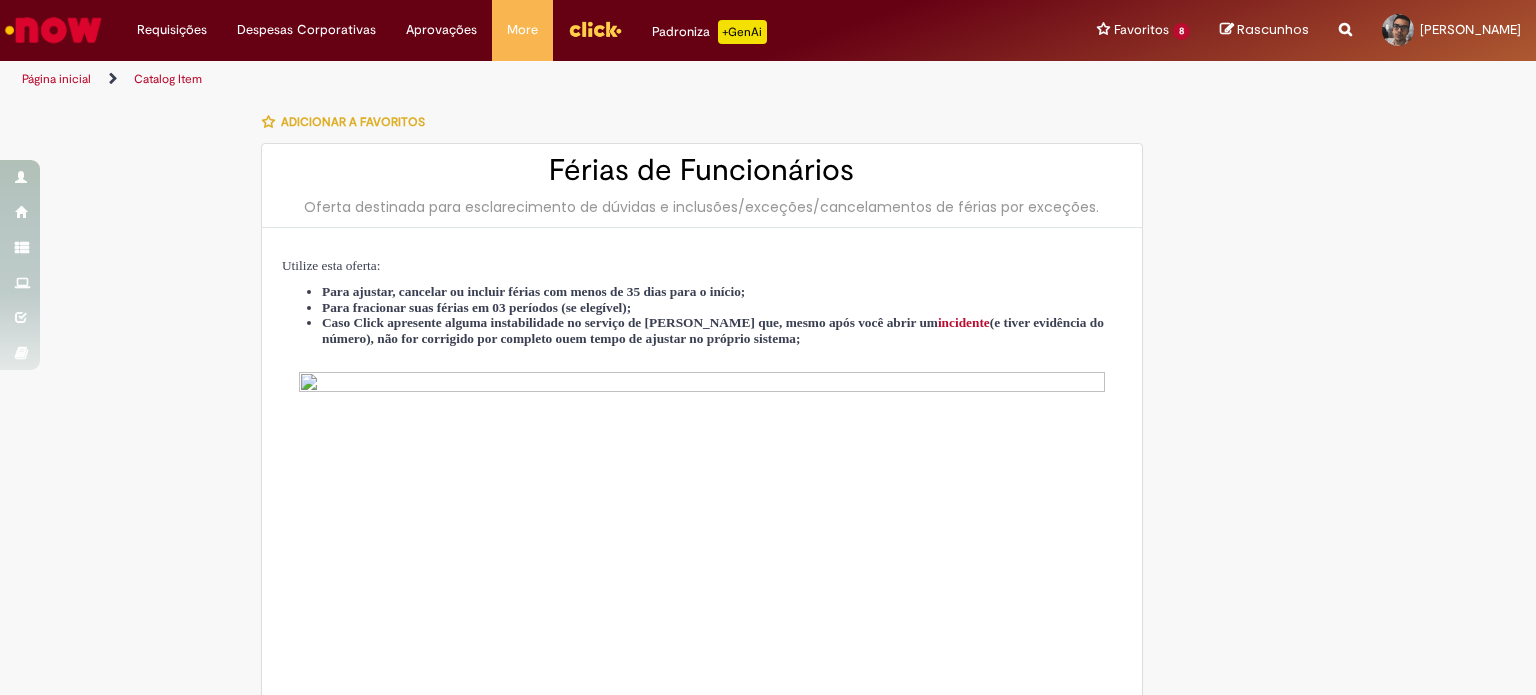 type on "**********" 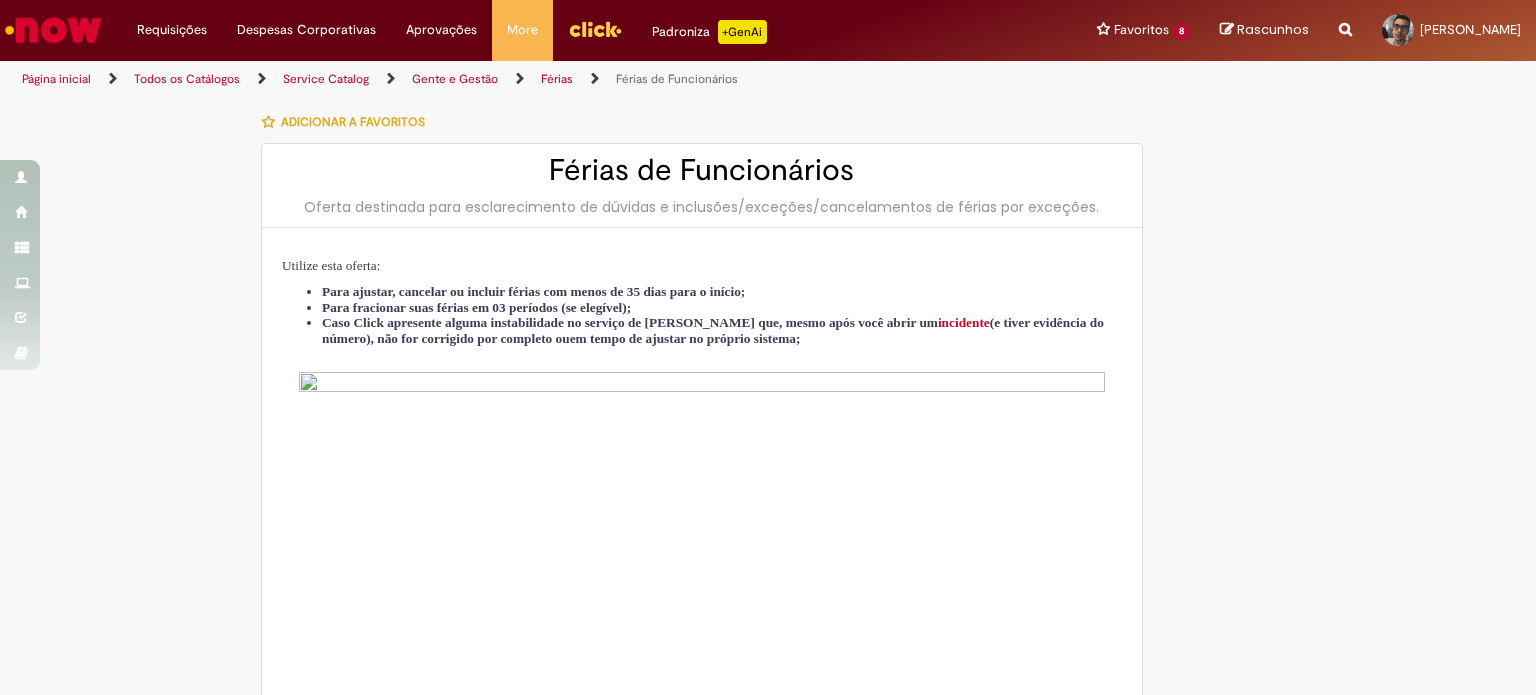 type on "**********" 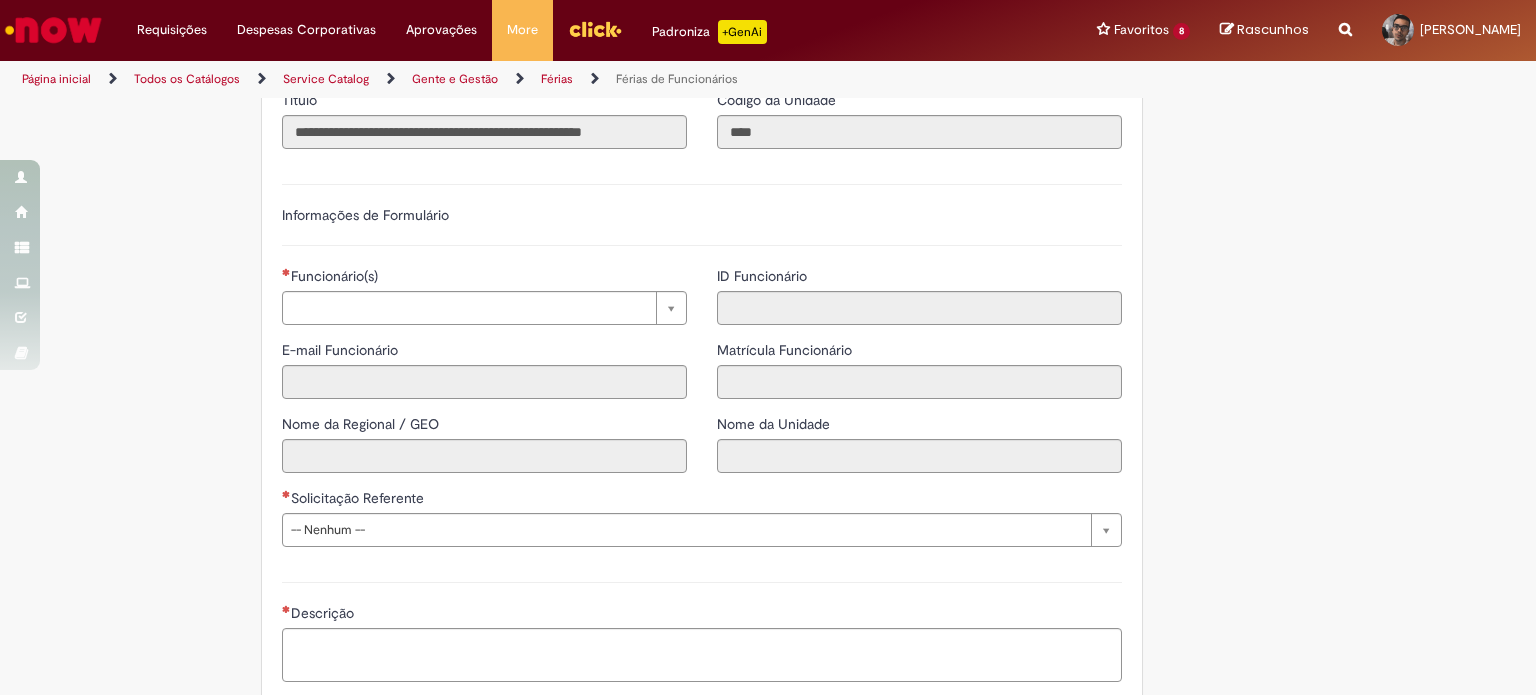 scroll, scrollTop: 1292, scrollLeft: 0, axis: vertical 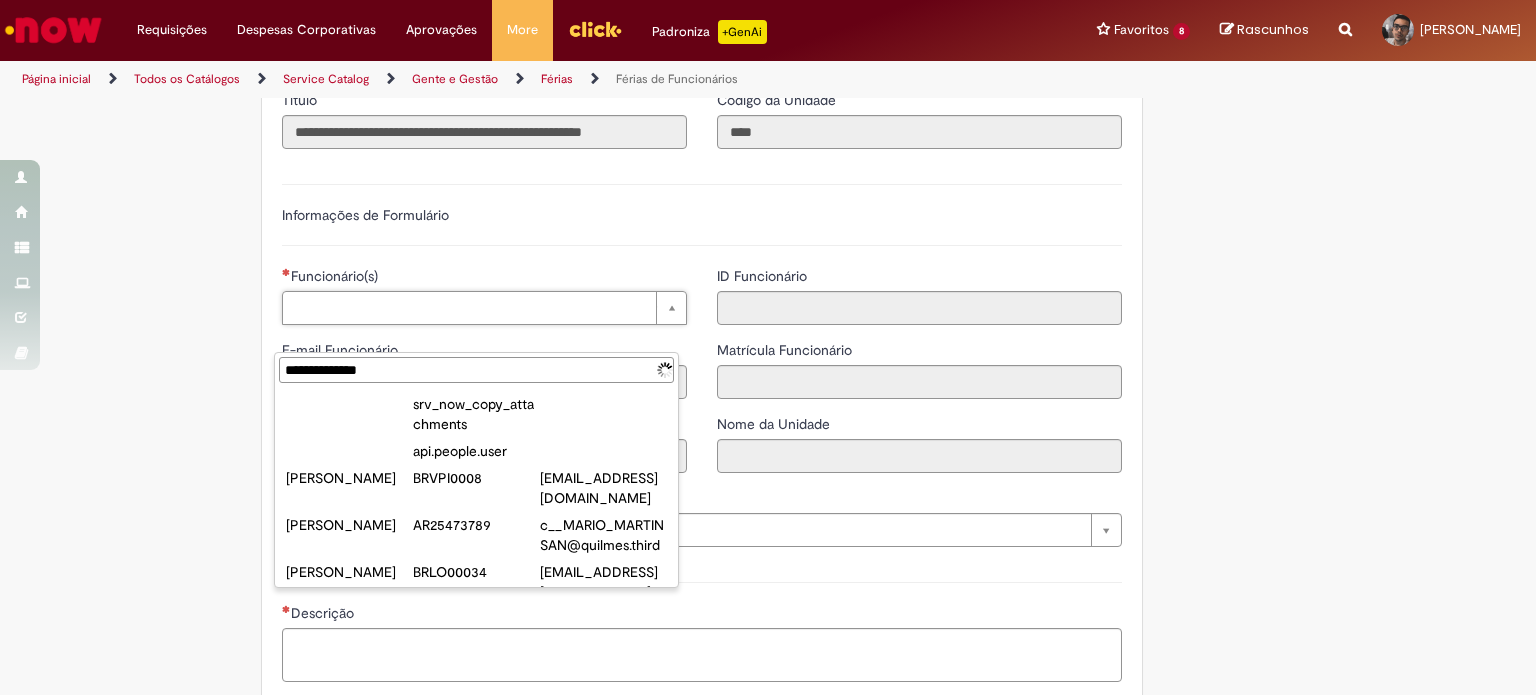 type on "**********" 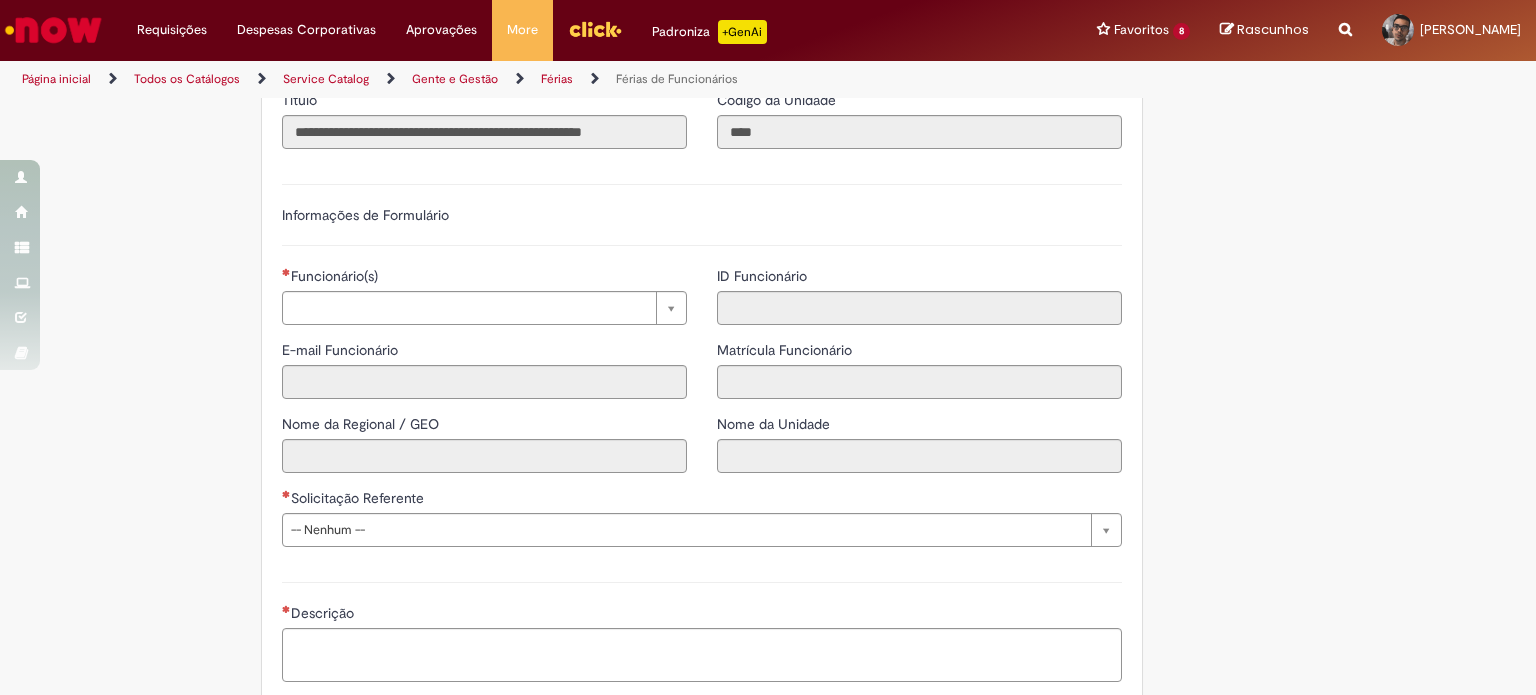 click at bounding box center [595, 29] 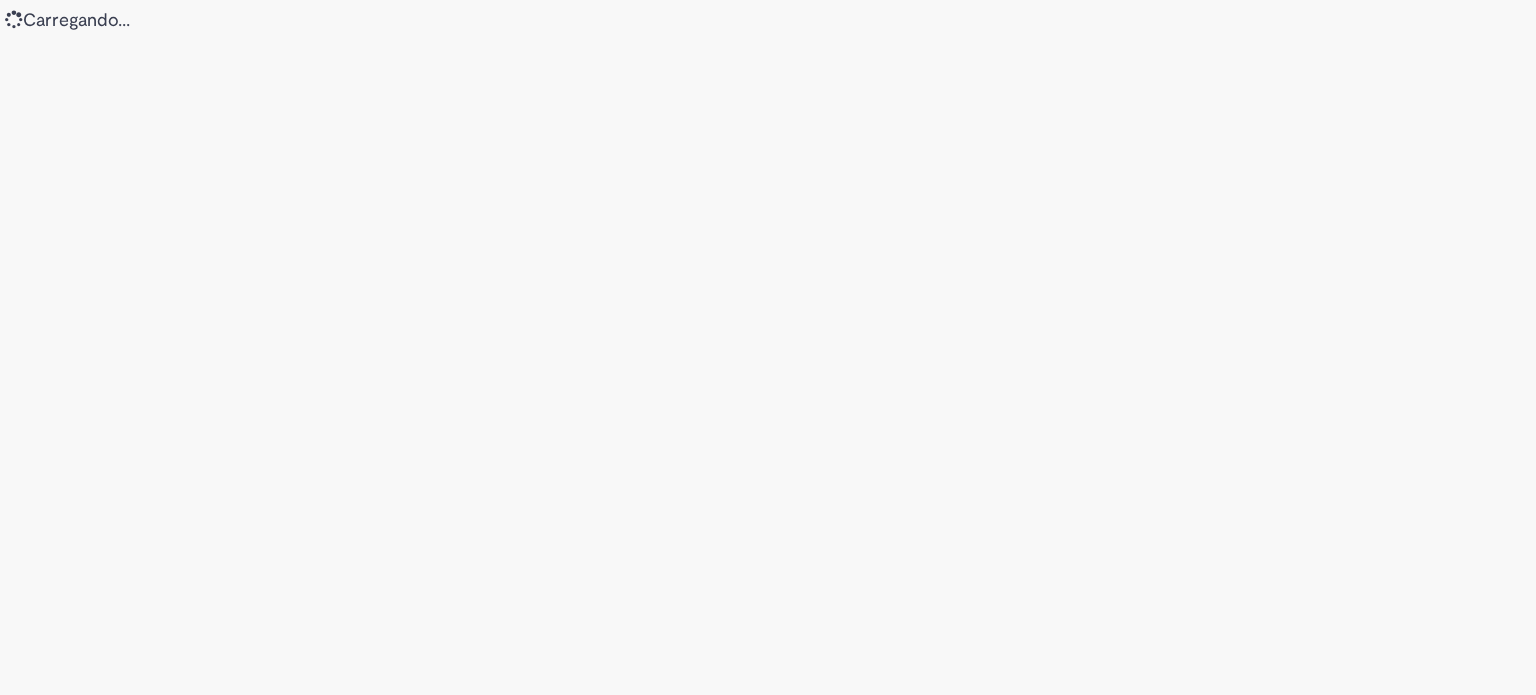 scroll, scrollTop: 0, scrollLeft: 0, axis: both 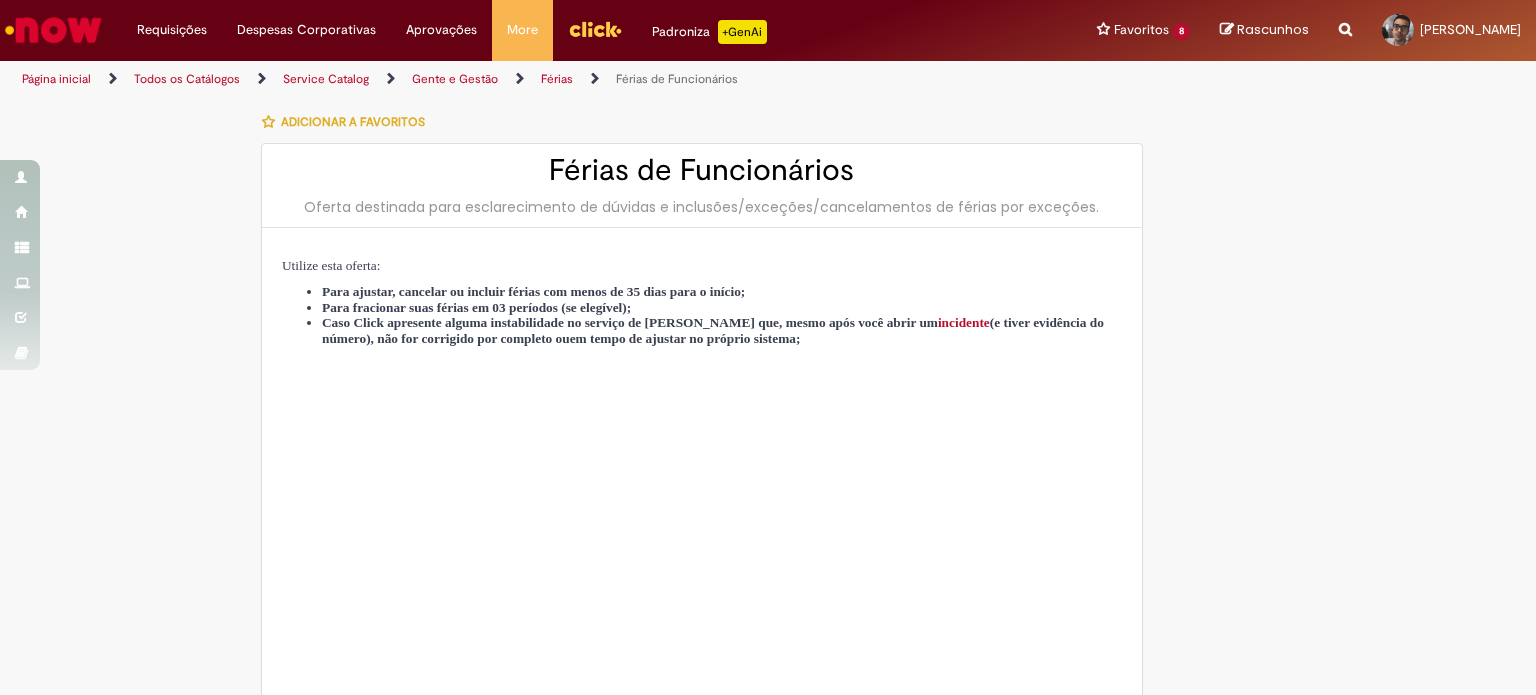 type on "********" 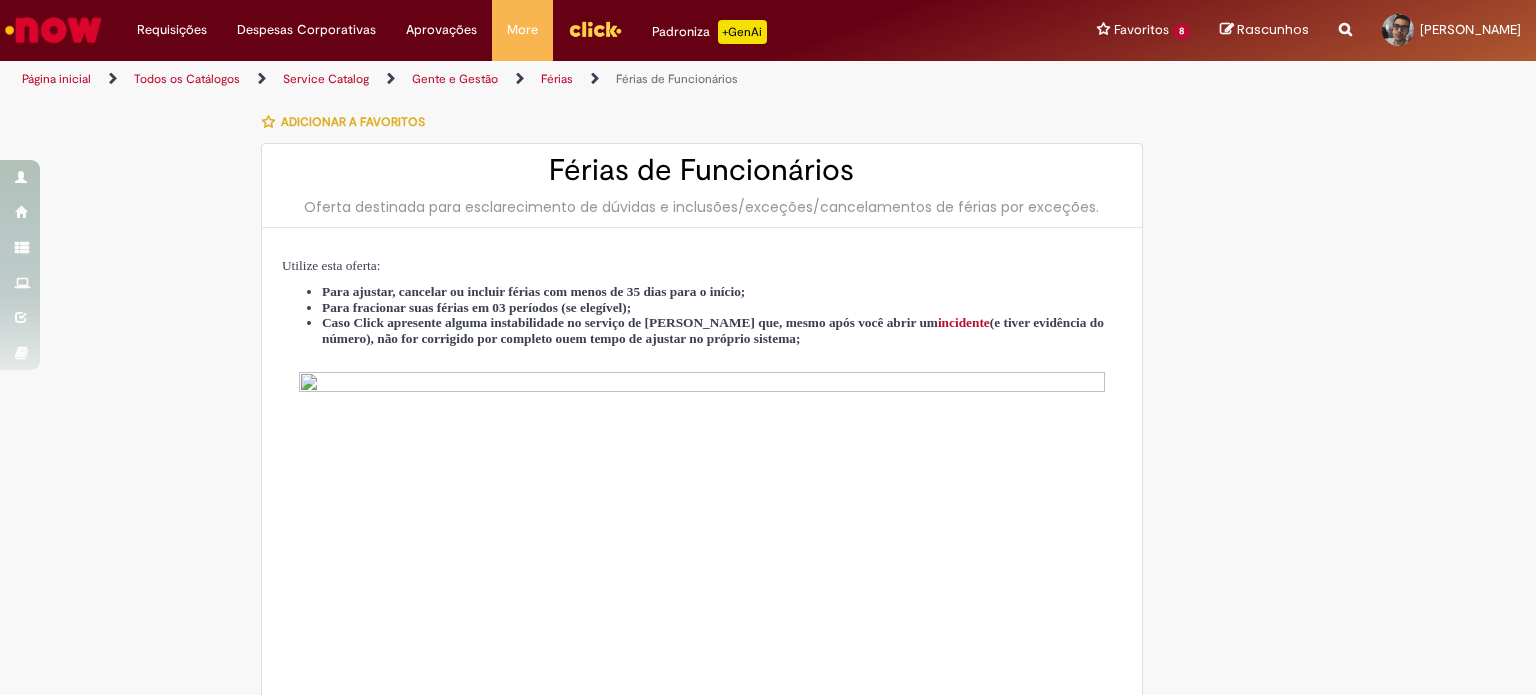 type on "**********" 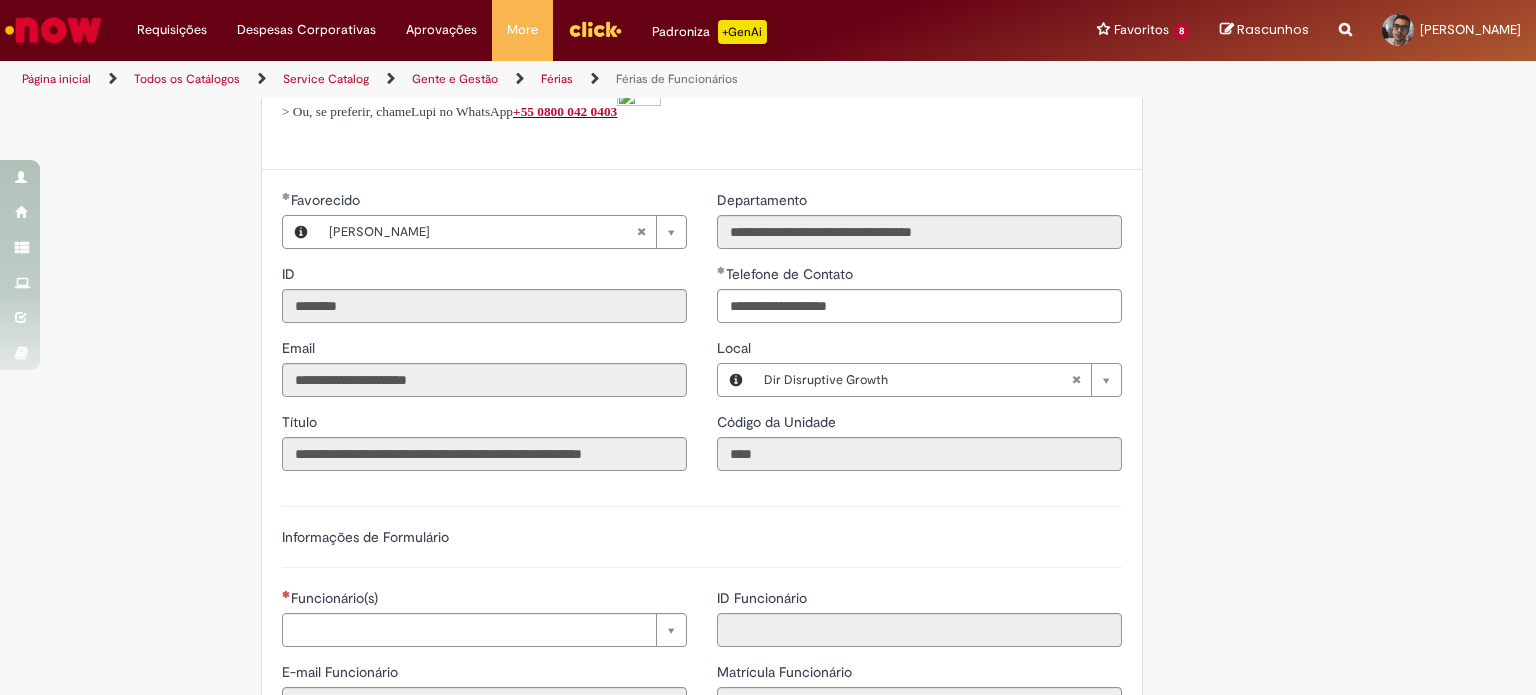 scroll, scrollTop: 1136, scrollLeft: 0, axis: vertical 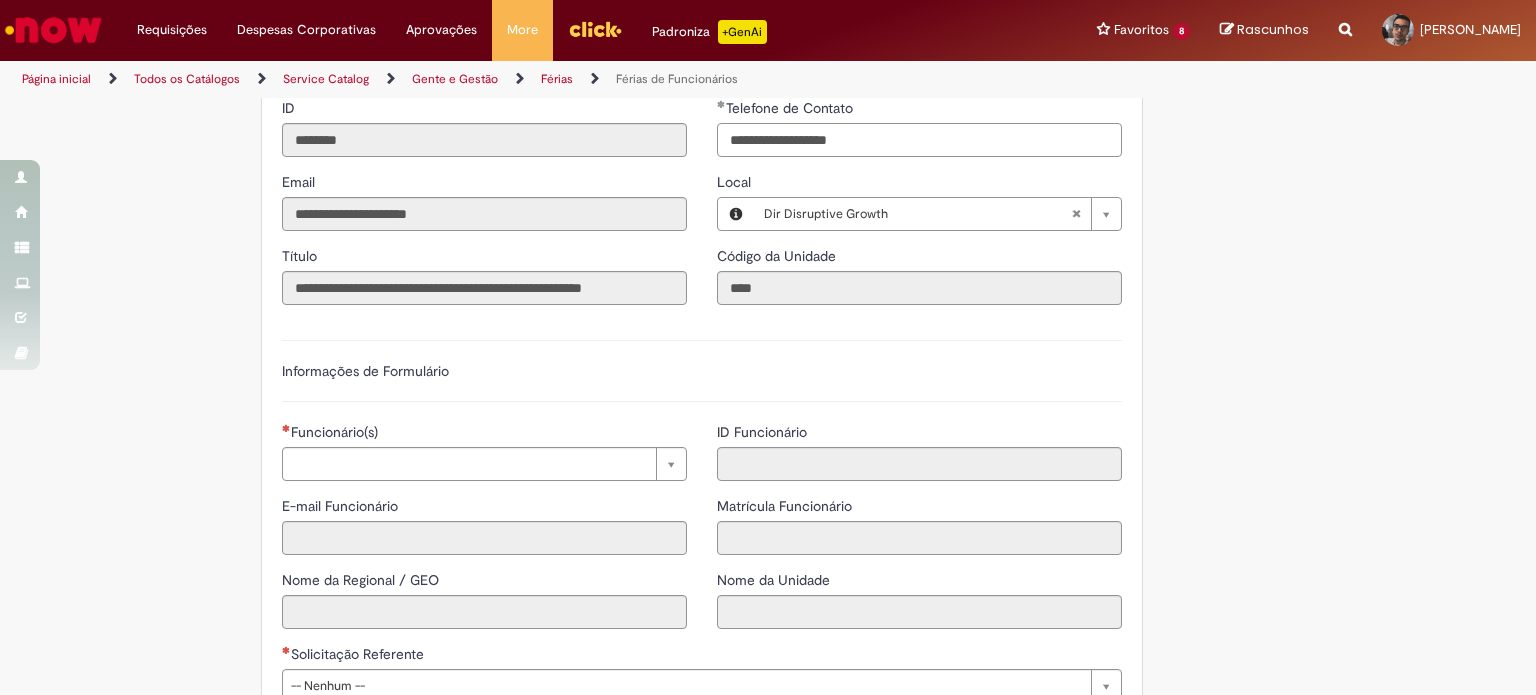 click on "**********" at bounding box center [919, 140] 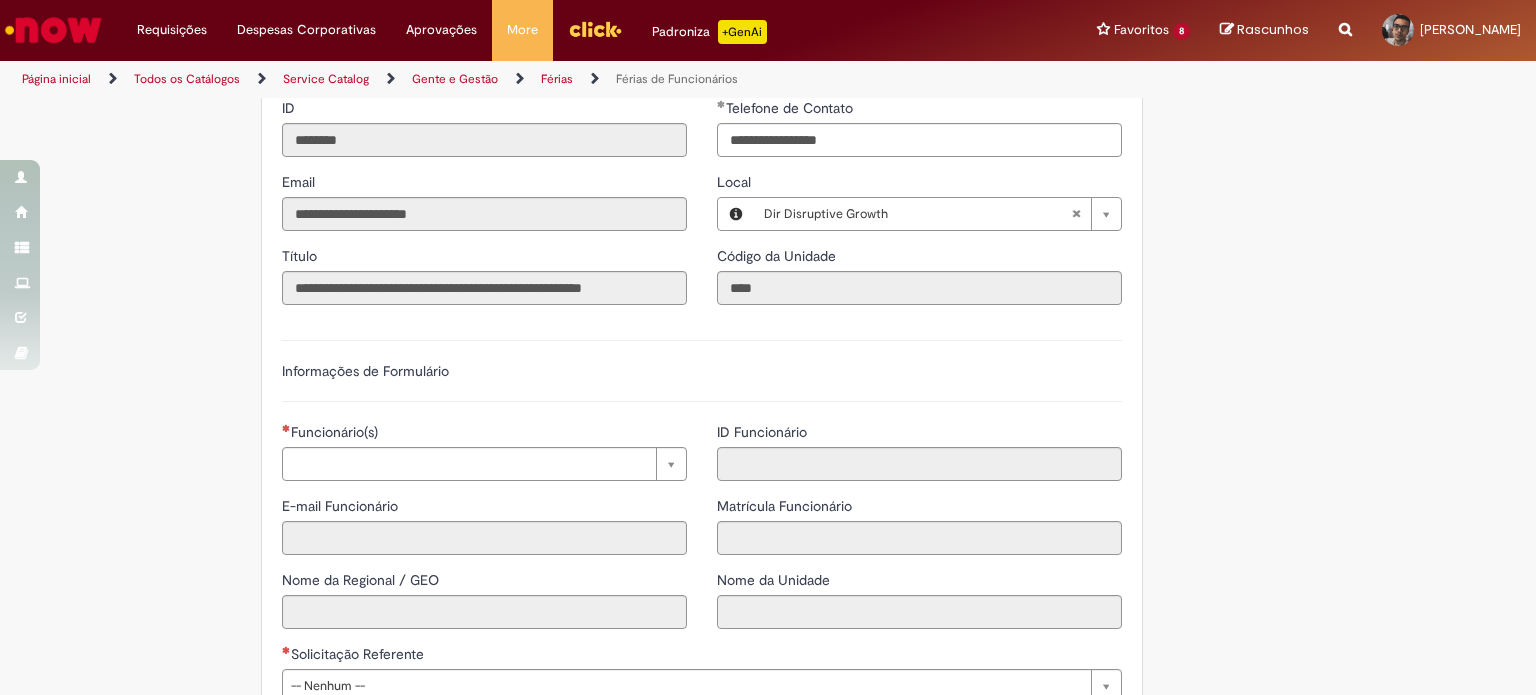 type on "**********" 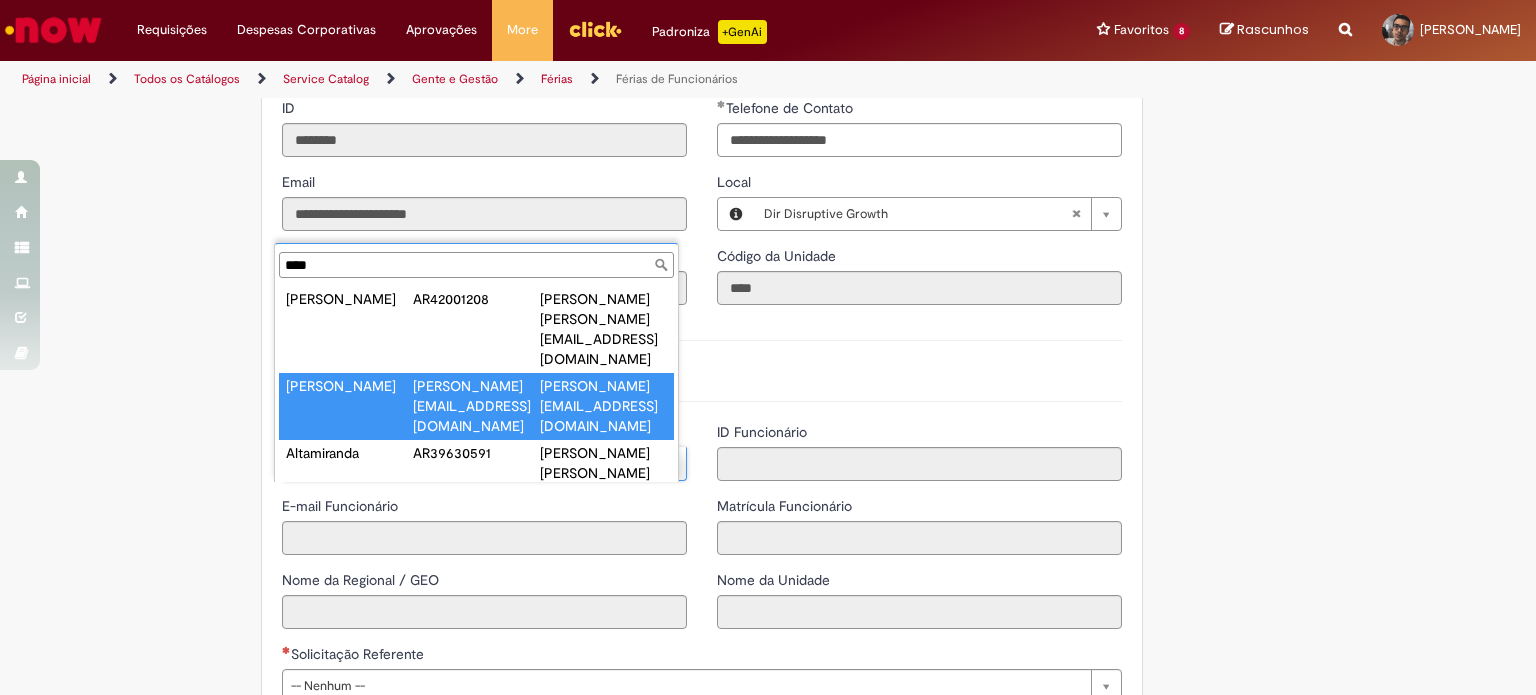 scroll, scrollTop: 0, scrollLeft: 0, axis: both 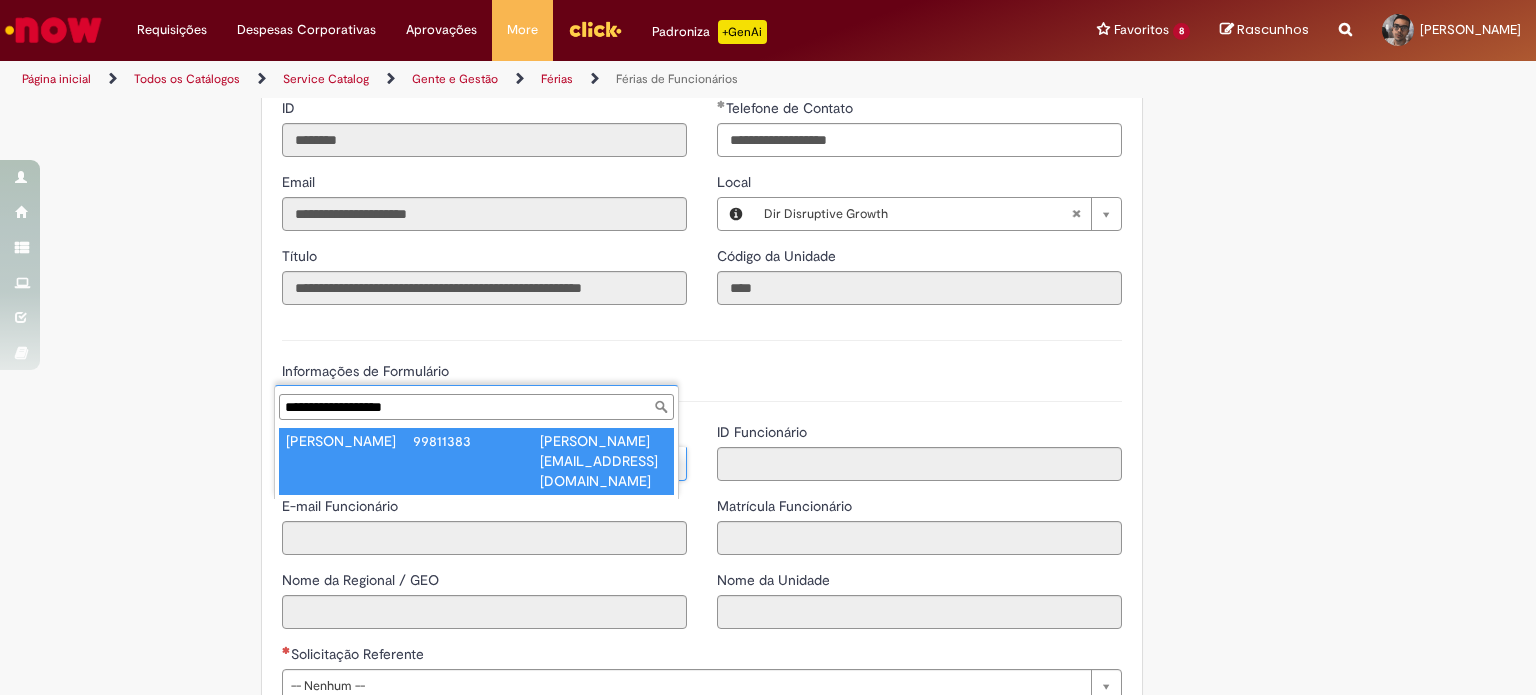 type on "**********" 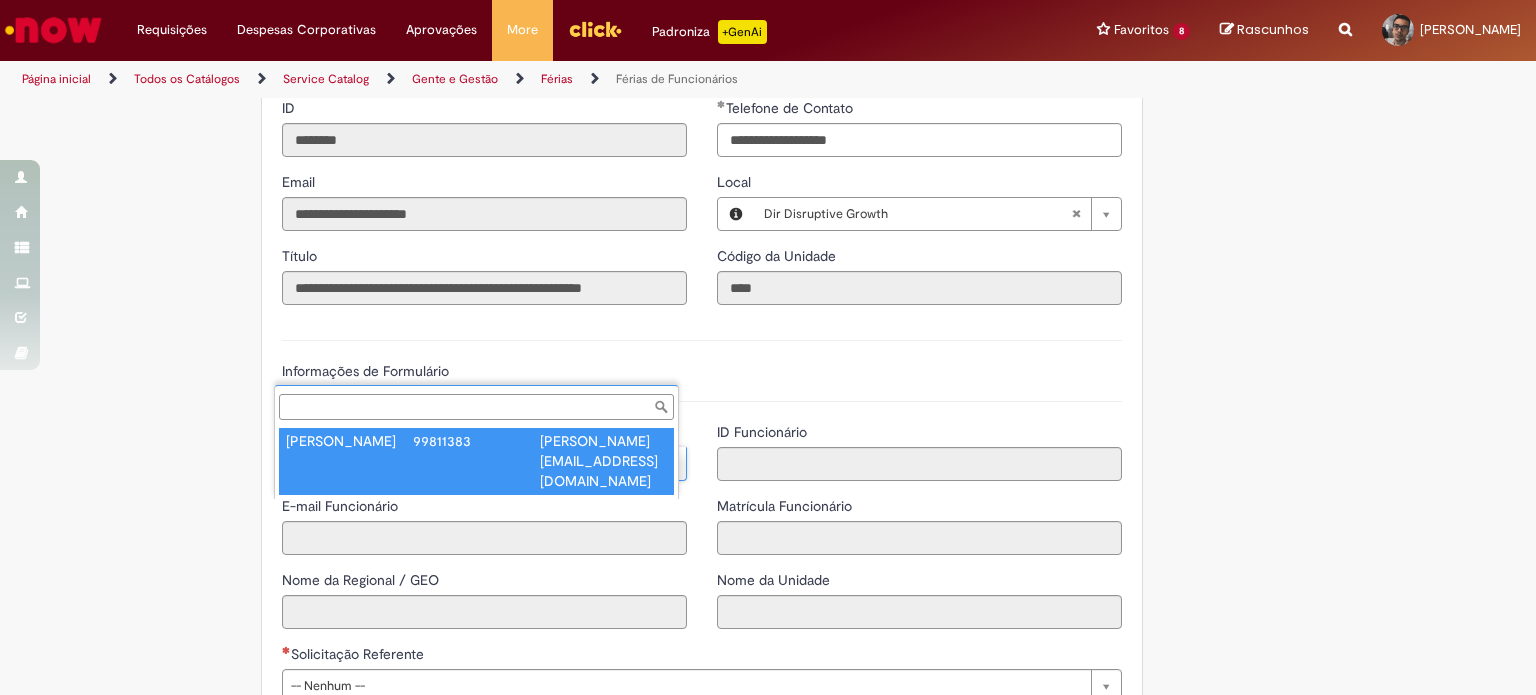 type on "**********" 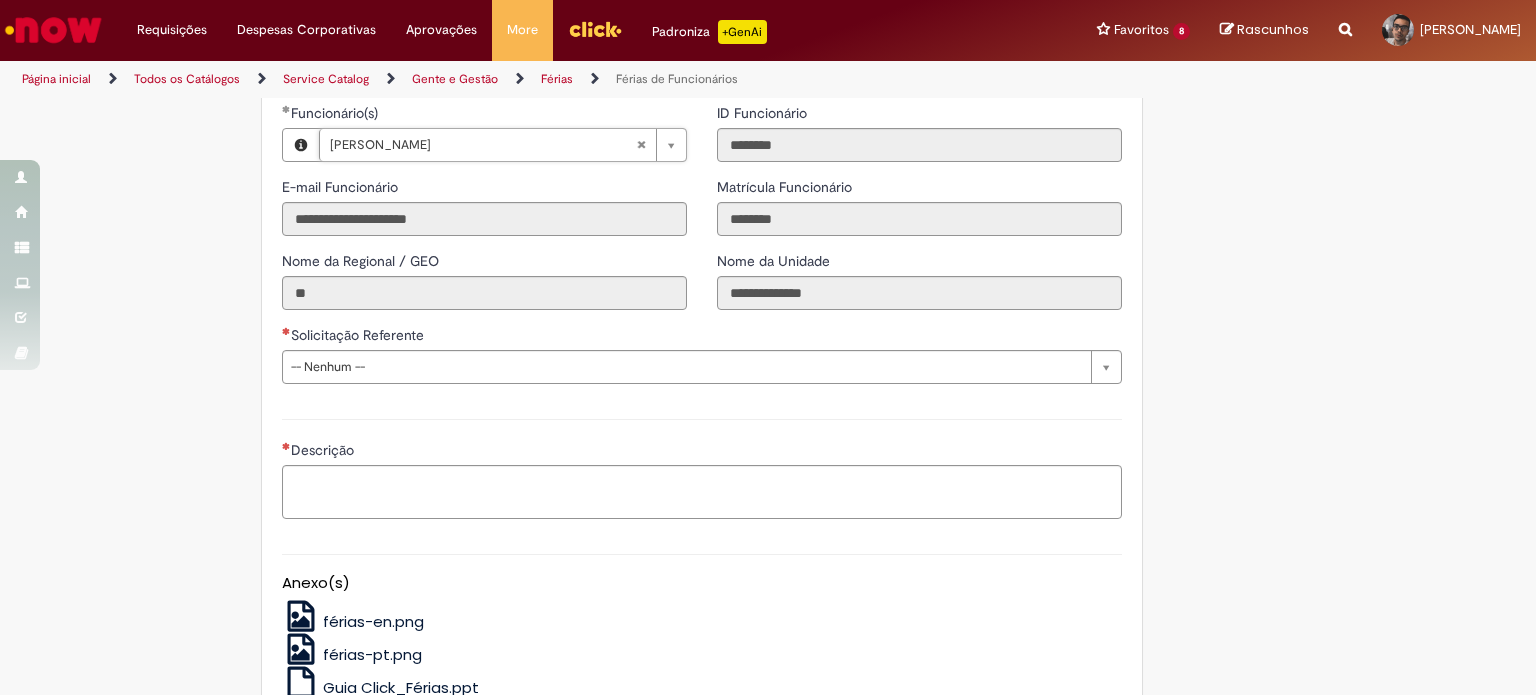 scroll, scrollTop: 1484, scrollLeft: 0, axis: vertical 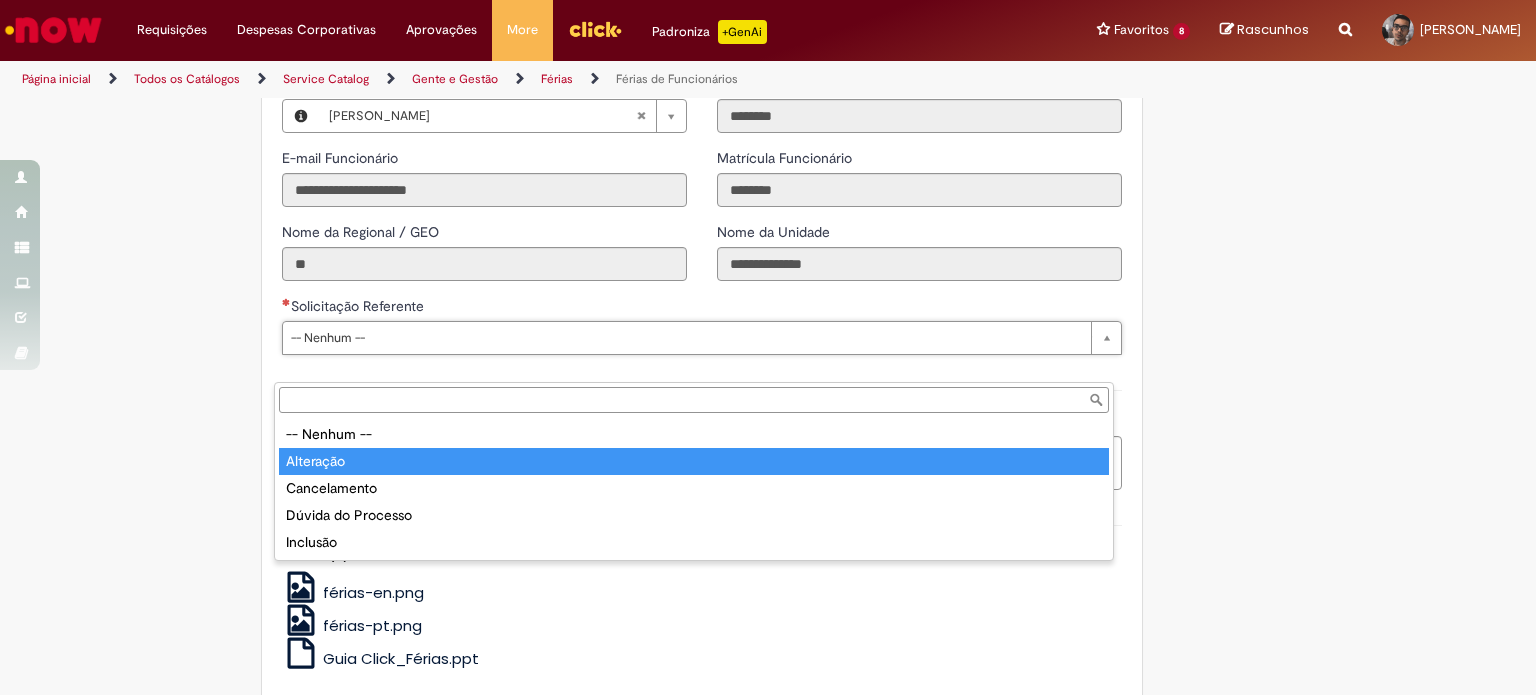 type on "*********" 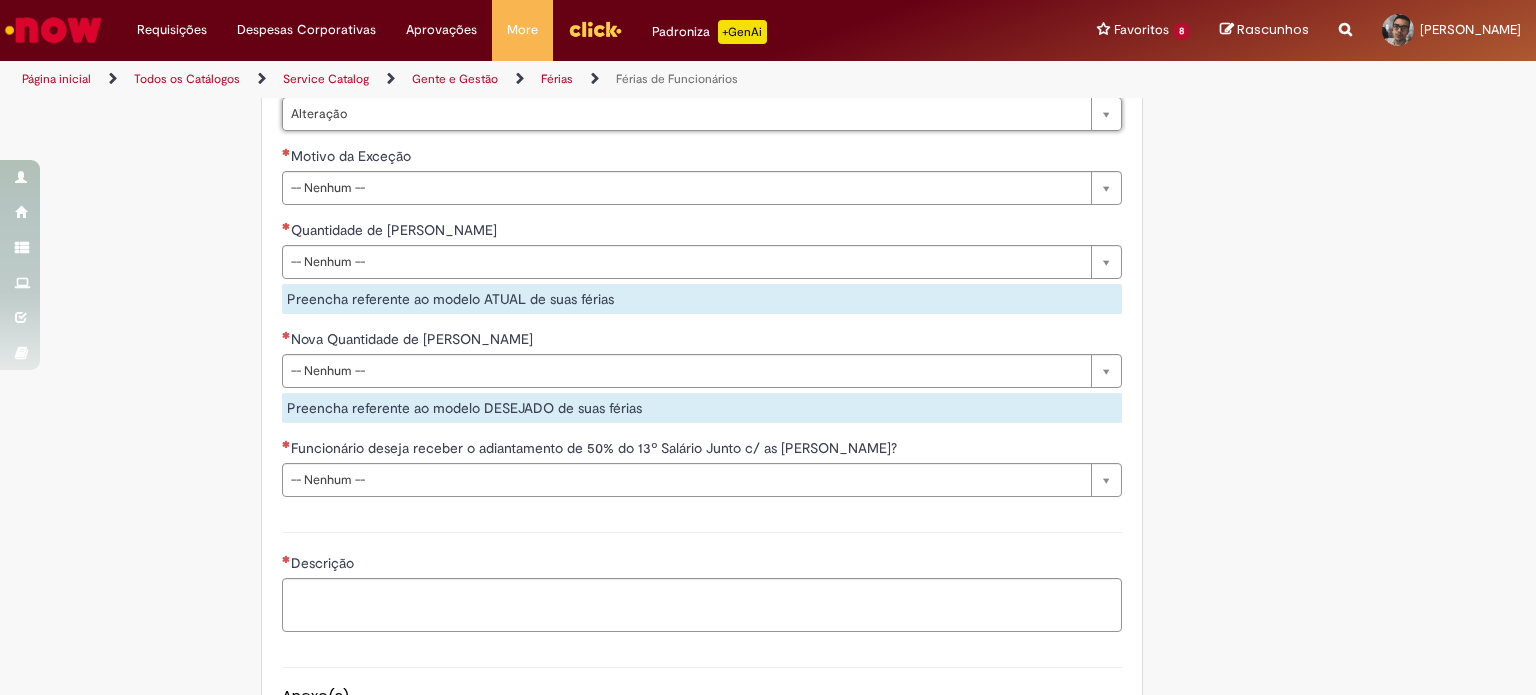 scroll, scrollTop: 1708, scrollLeft: 0, axis: vertical 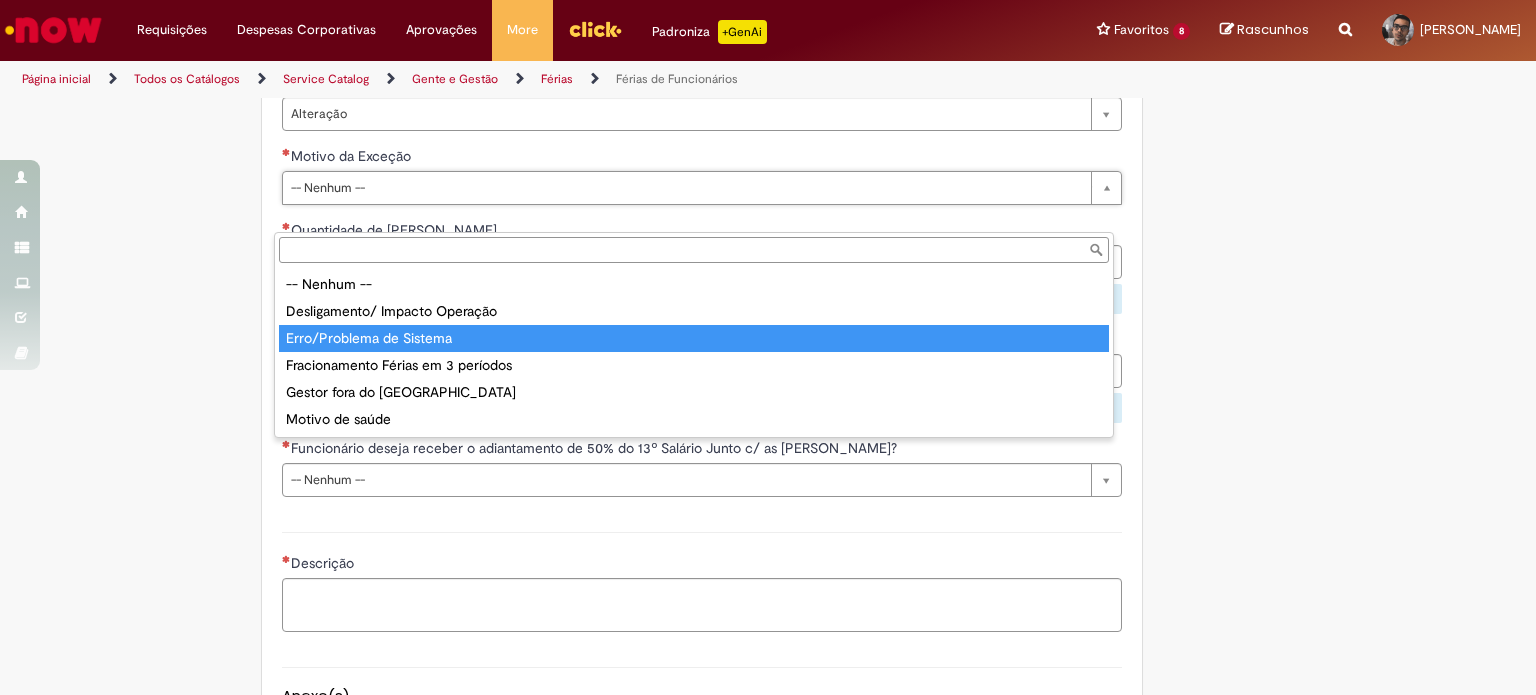 type on "**********" 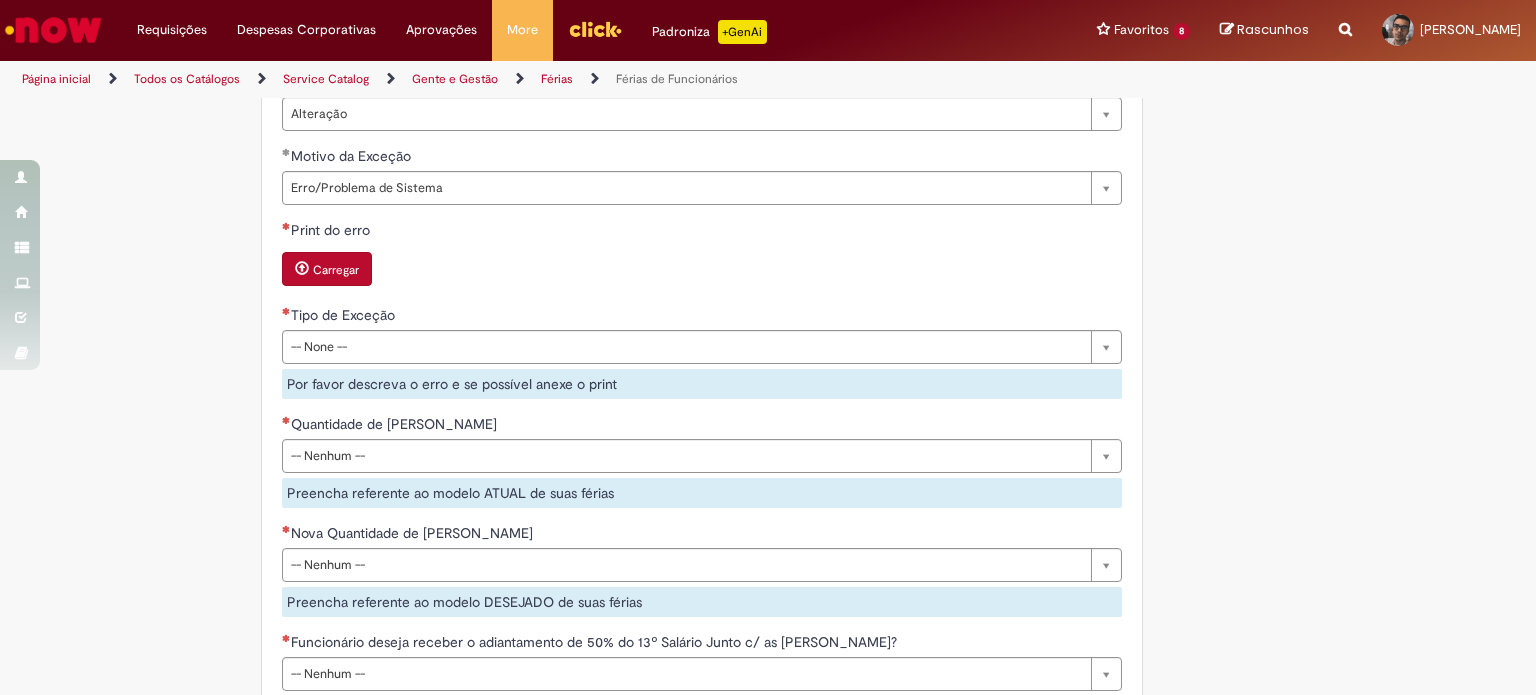 click on "Tire dúvidas com LupiAssist    +GenAI
Oi! Eu sou LupiAssist, uma Inteligência Artificial Generativa em constante aprendizado   Meu conteúdo é monitorado para trazer uma melhor experiência
Dúvidas comuns:
Só mais um instante, estou consultando nossas bases de conhecimento  e escrevendo a melhor resposta pra você!
Title
Lorem ipsum dolor sit amet    Fazer uma nova pergunta
Gerei esta resposta utilizando IA Generativa em conjunto com os nossos padrões. Em caso de divergência, os documentos oficiais prevalecerão.
Saiba mais em:
Ou ligue para:
E aí, te ajudei?
Sim, obrigado!" at bounding box center (768, -192) 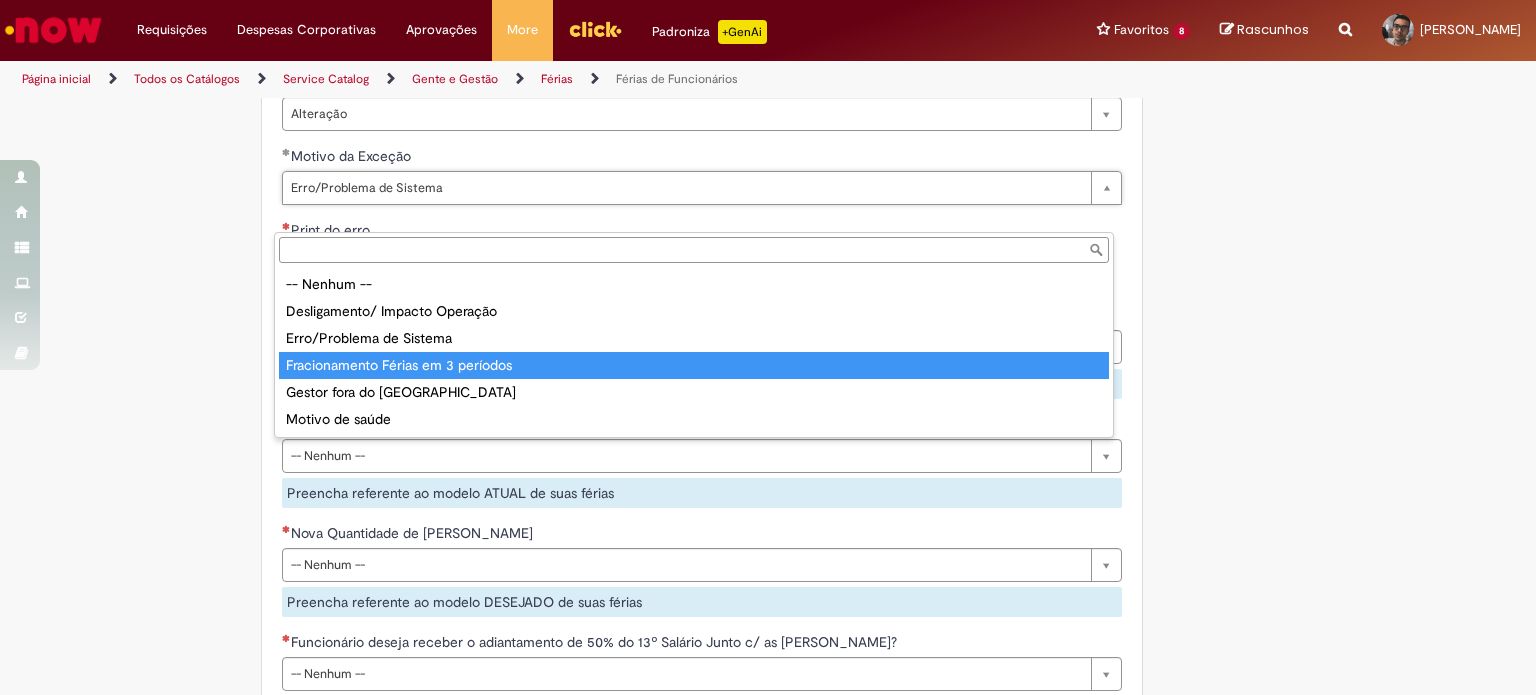 type on "**********" 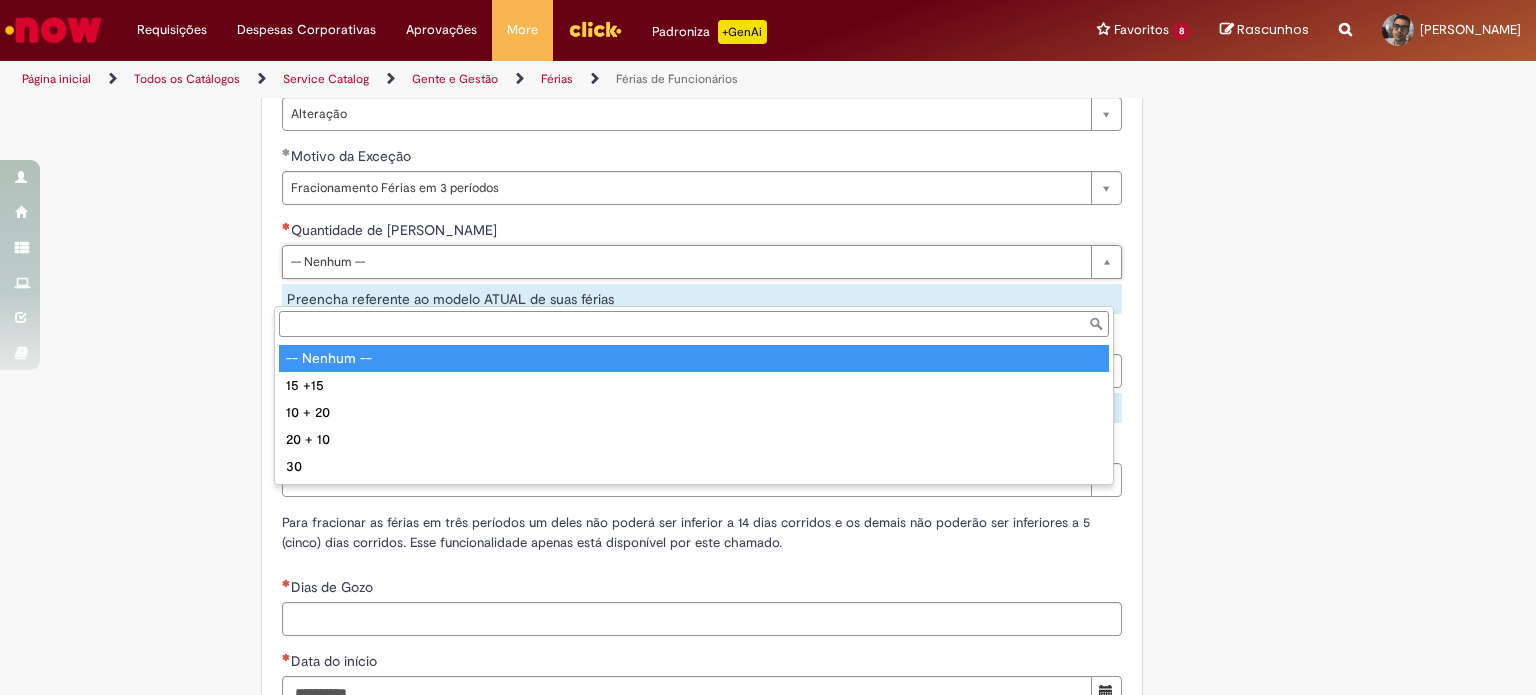 scroll, scrollTop: 0, scrollLeft: 0, axis: both 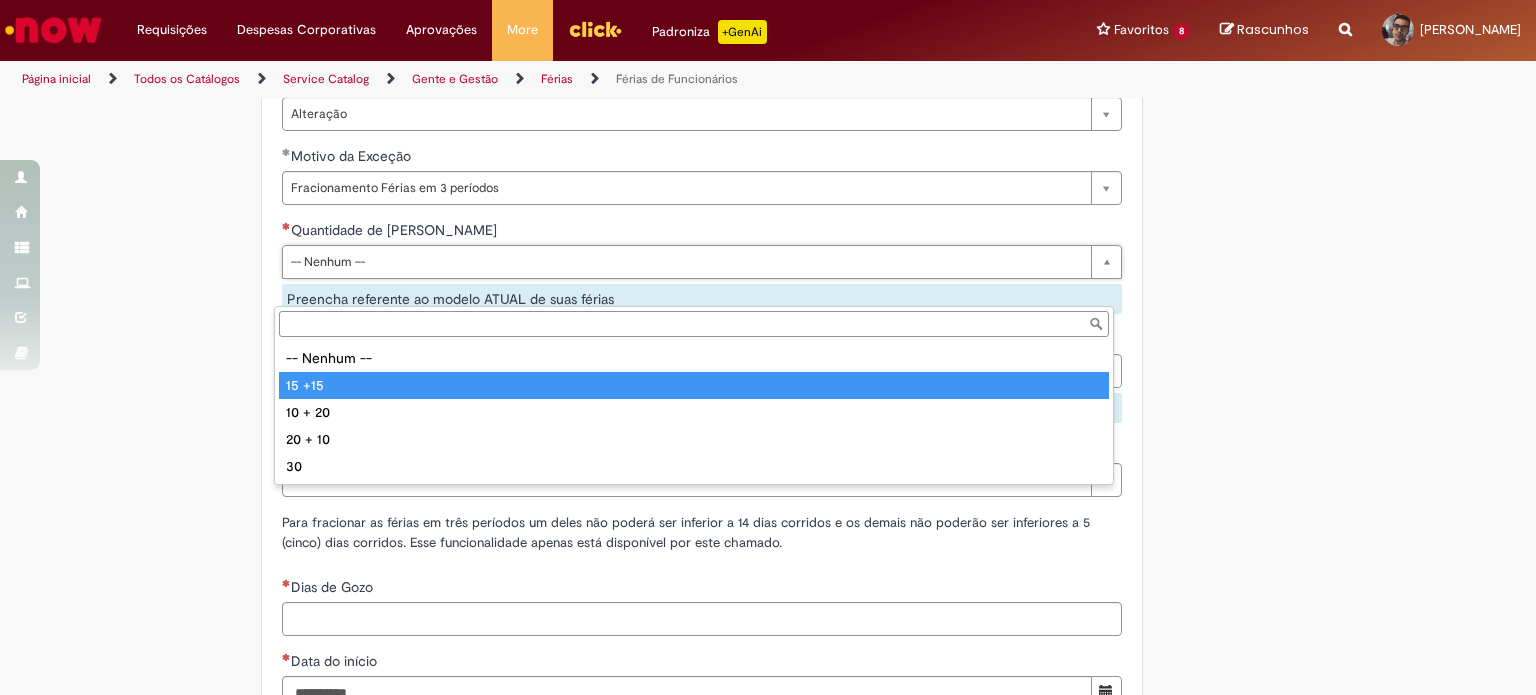 type on "******" 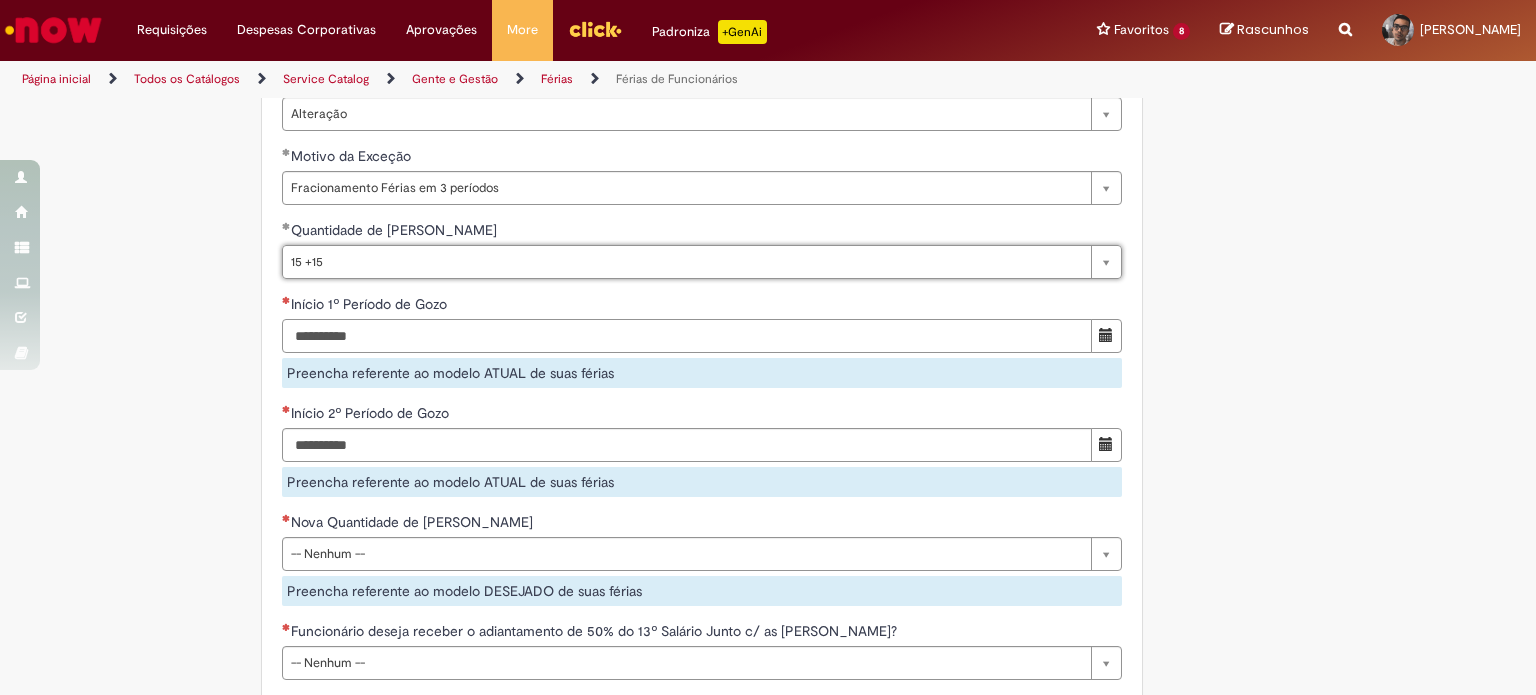 click on "Início 1º Período de Gozo" at bounding box center (687, 336) 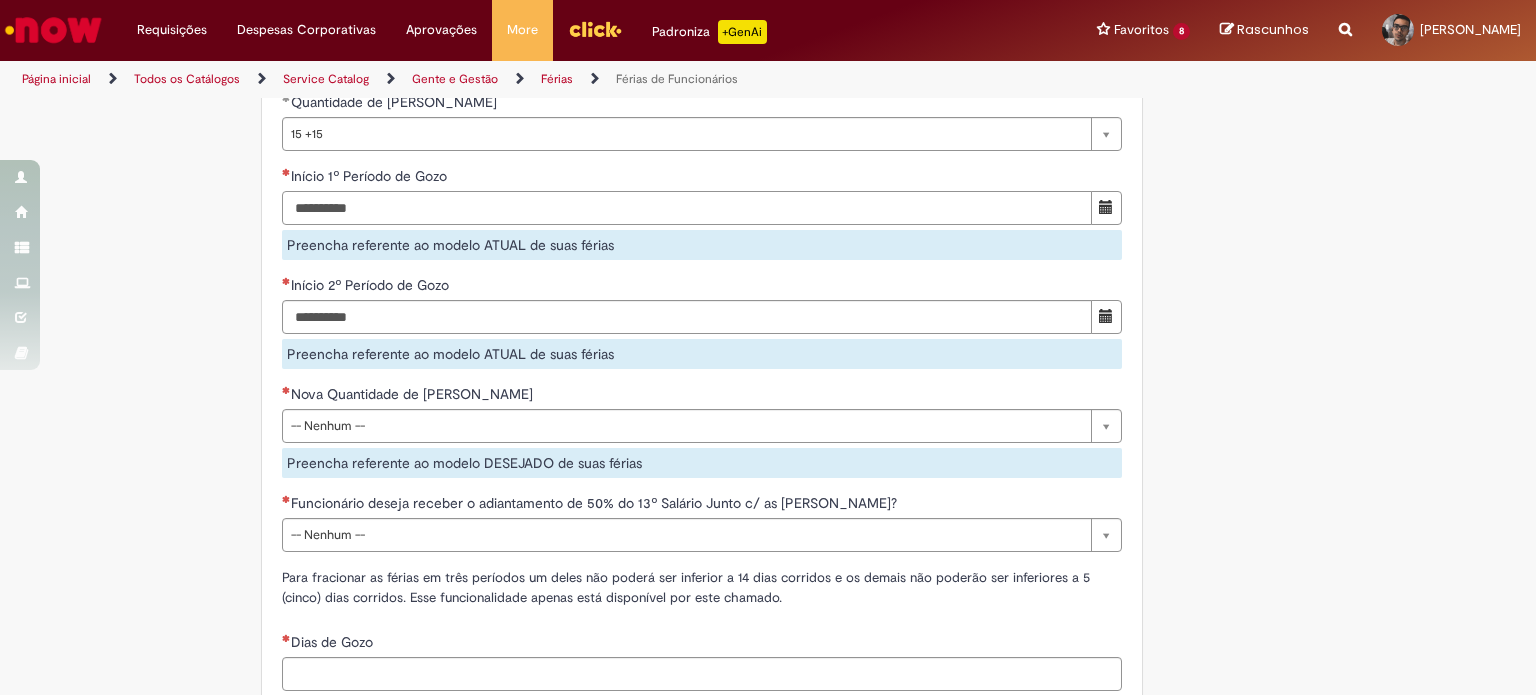 scroll, scrollTop: 1846, scrollLeft: 0, axis: vertical 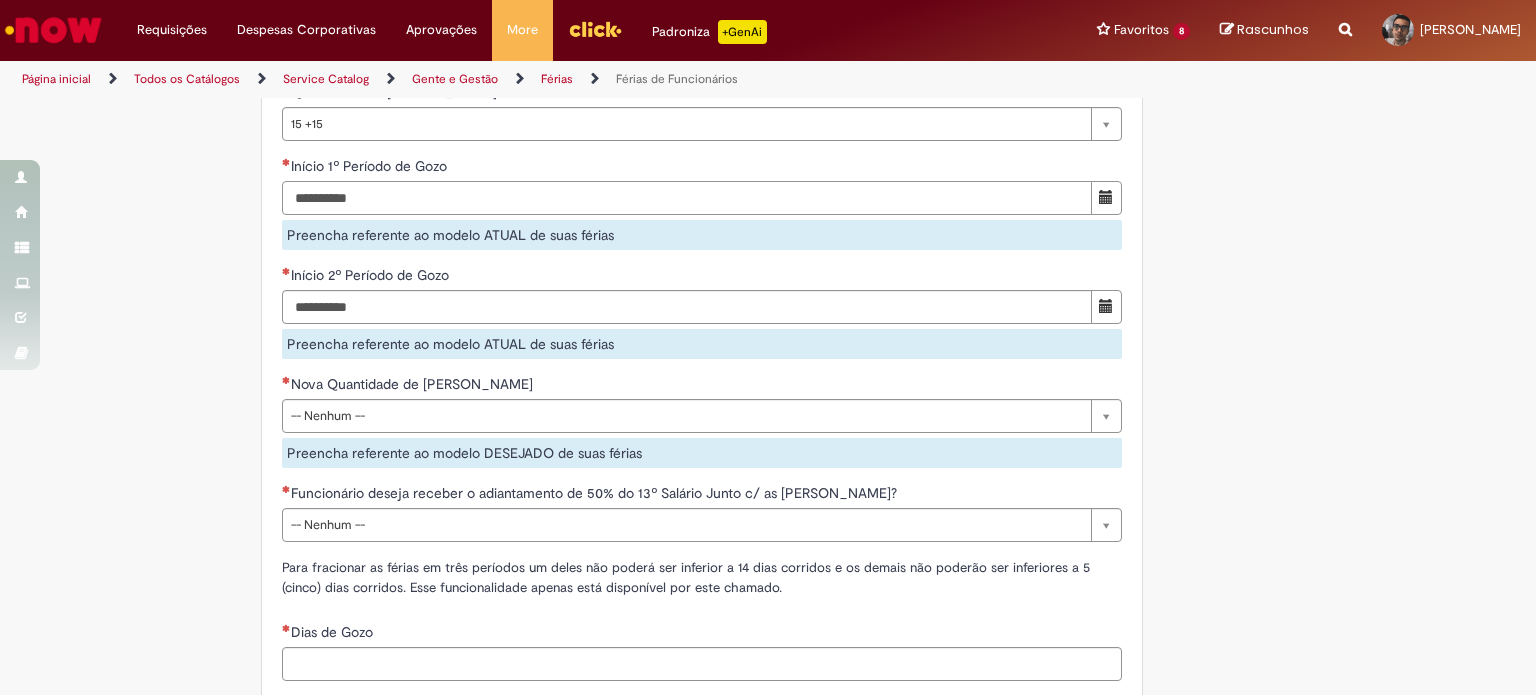 type on "**********" 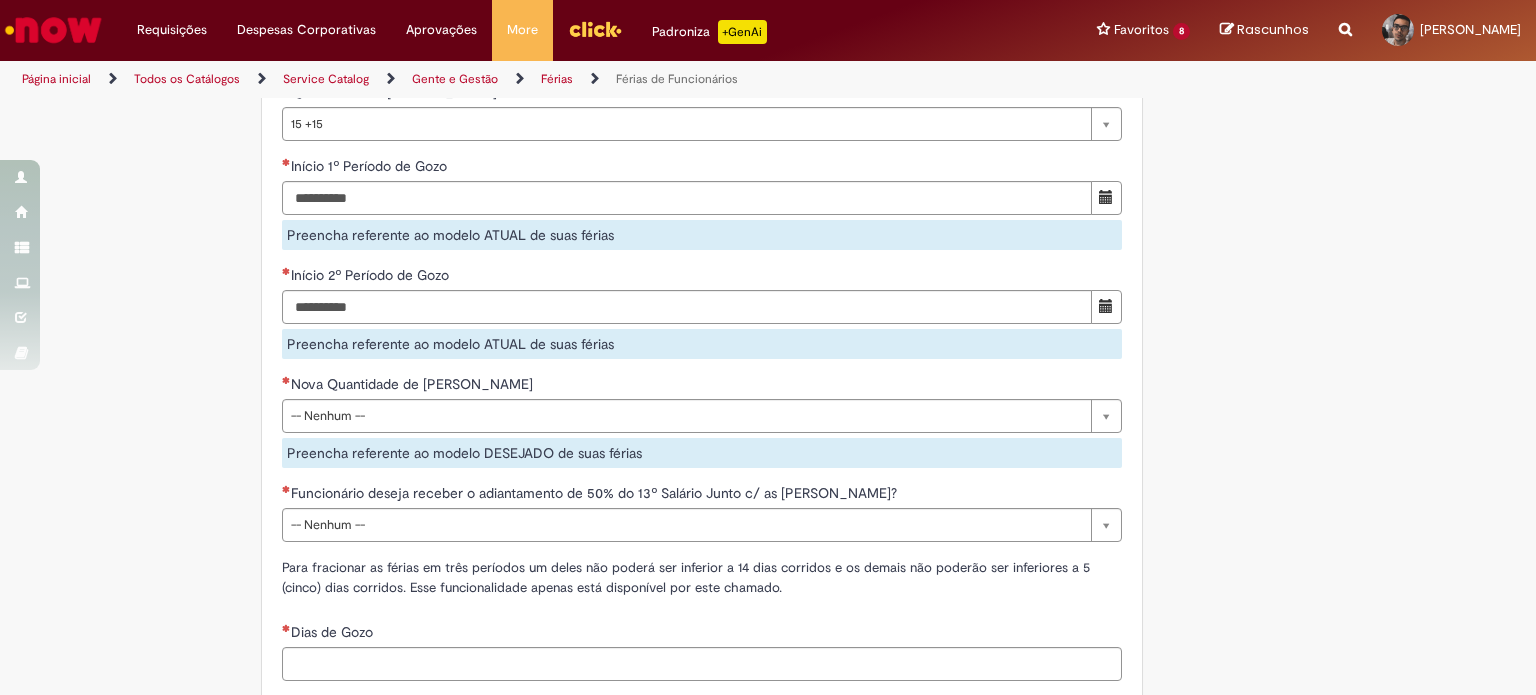 click on "Adicionar a Favoritos
Férias de Funcionários
Oferta destinada para esclarecimento de dúvidas e inclusões/exceções/cancelamentos de férias por exceções.
Utilize esta oferta:
Para ajustar, cancelar ou incluir férias com menos de 35 dias para o início;
Para fracionar suas férias em 03 períodos (se elegível);
Caso Click apresente alguma instabilidade no serviço de Férias que, mesmo após você abrir um  incidente  (e tiver evidência do número), não for corrigido por completo ou  em tempo de ajustar no próprio sistema;
> Para incluir, alterar ou cancelar Férias dentro do prazo de 35 dias de antecedência, é só acessar  Portal Click  > Você > Férias; > Para acessar a Diretriz de Férias, basta  clicar aqui
> Ficou com dúvidas sobre Férias via Termo? É só acessar a   FAQ – Fluxo de alteração de férias por exceção no Click Dúvidas Trabalhistas ." at bounding box center [768, 2] 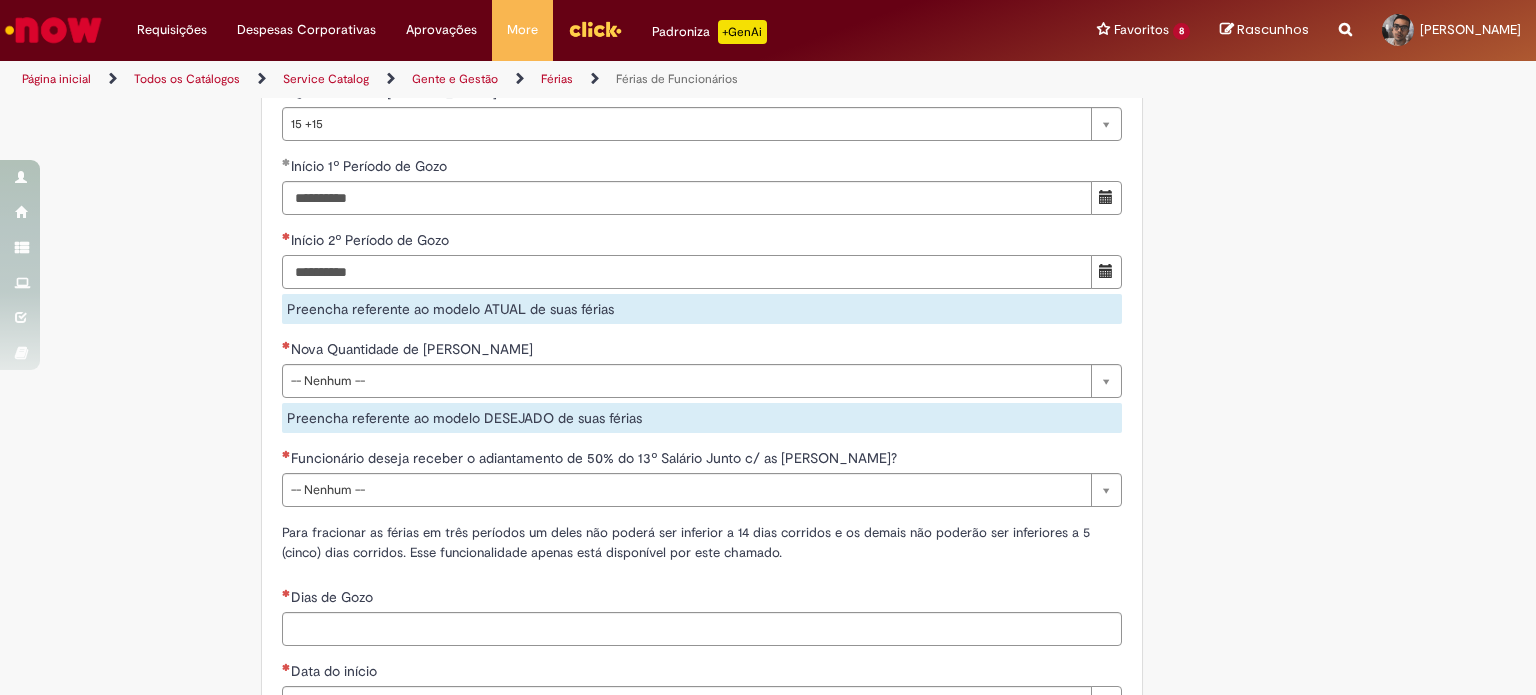 click on "Início 2º Período de Gozo" at bounding box center [687, 272] 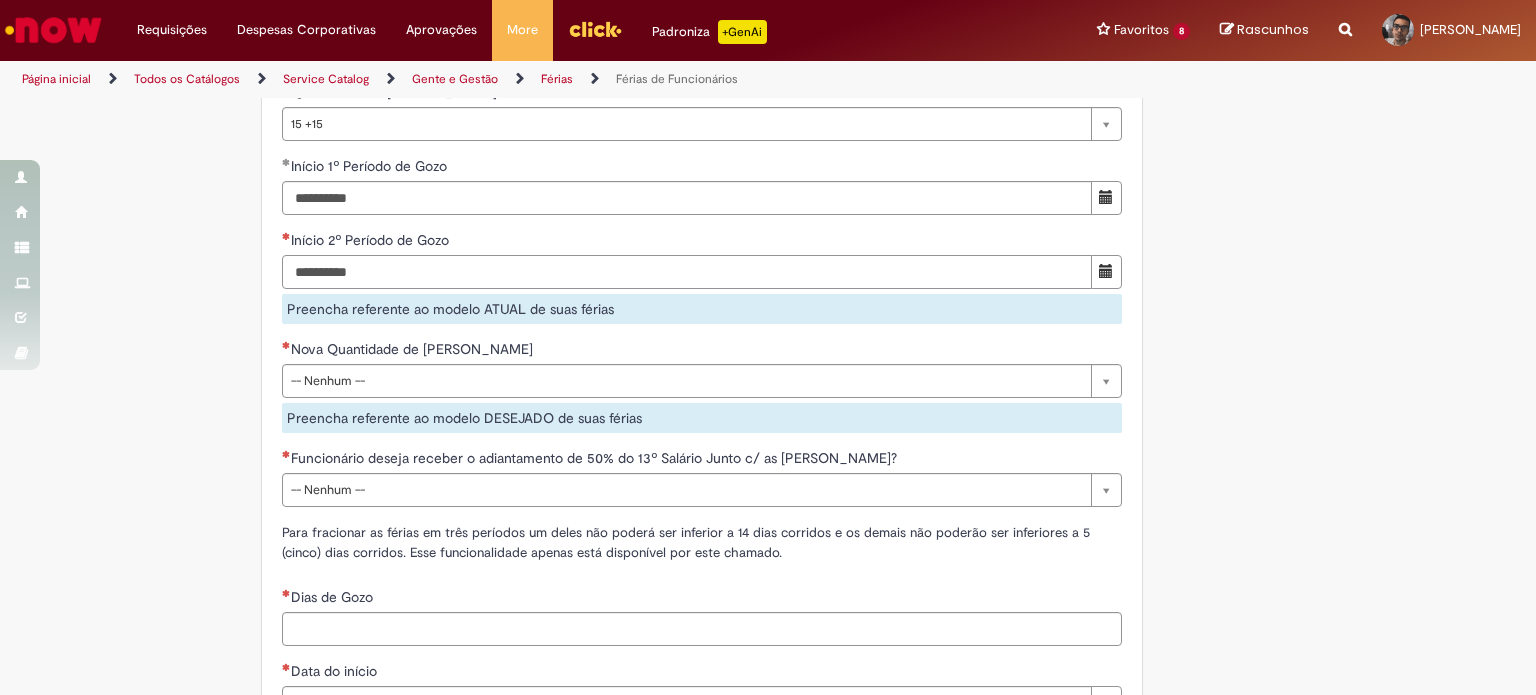 type on "**********" 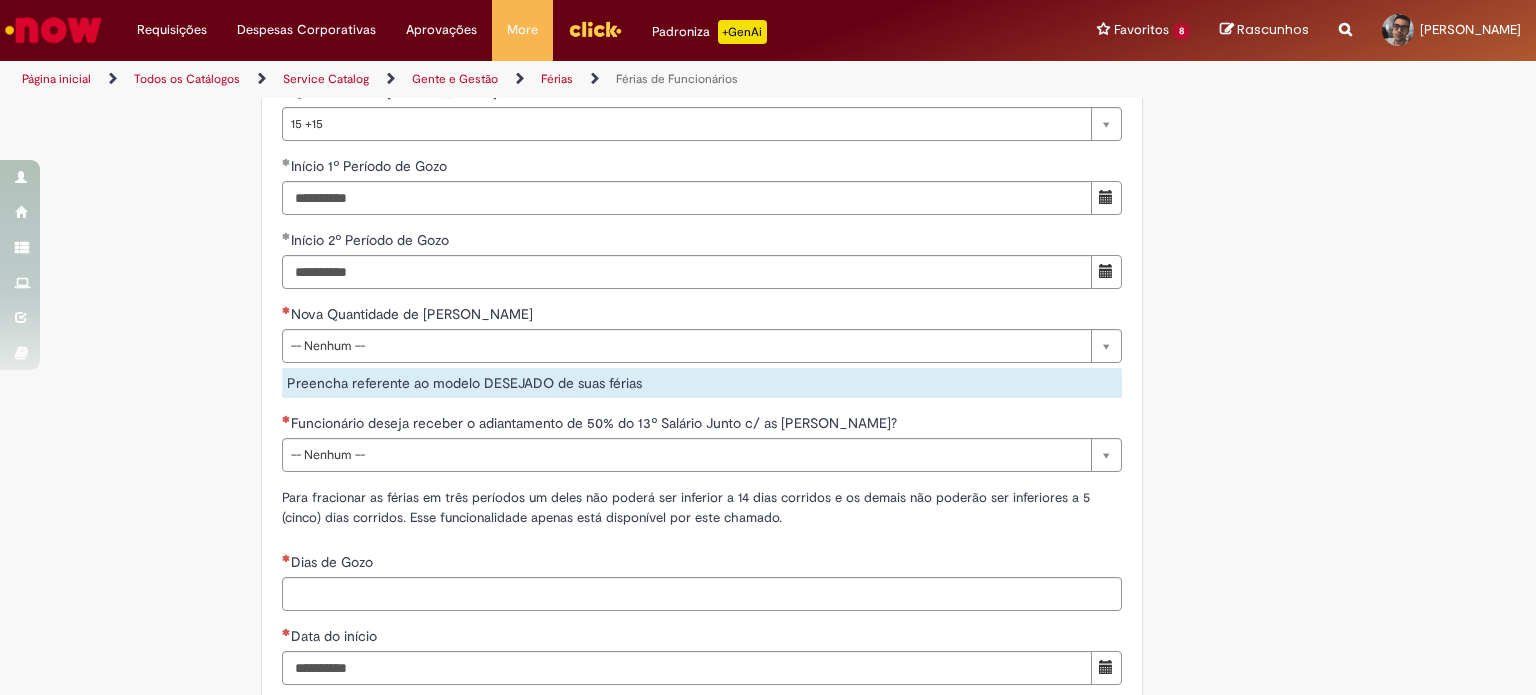 click on "Adicionar a Favoritos
Férias de Funcionários
Oferta destinada para esclarecimento de dúvidas e inclusões/exceções/cancelamentos de férias por exceções.
Utilize esta oferta:
Para ajustar, cancelar ou incluir férias com menos de 35 dias para o início;
Para fracionar suas férias em 03 períodos (se elegível);
Caso Click apresente alguma instabilidade no serviço de Férias que, mesmo após você abrir um  incidente  (e tiver evidência do número), não for corrigido por completo ou  em tempo de ajustar no próprio sistema;
> Para incluir, alterar ou cancelar Férias dentro do prazo de 35 dias de antecedência, é só acessar  Portal Click  > Você > Férias; > Para acessar a Diretriz de Férias, basta  clicar aqui
> Ficou com dúvidas sobre Férias via Termo? É só acessar a   FAQ – Fluxo de alteração de férias por exceção no Click Dúvidas Trabalhistas ." at bounding box center [768, -33] 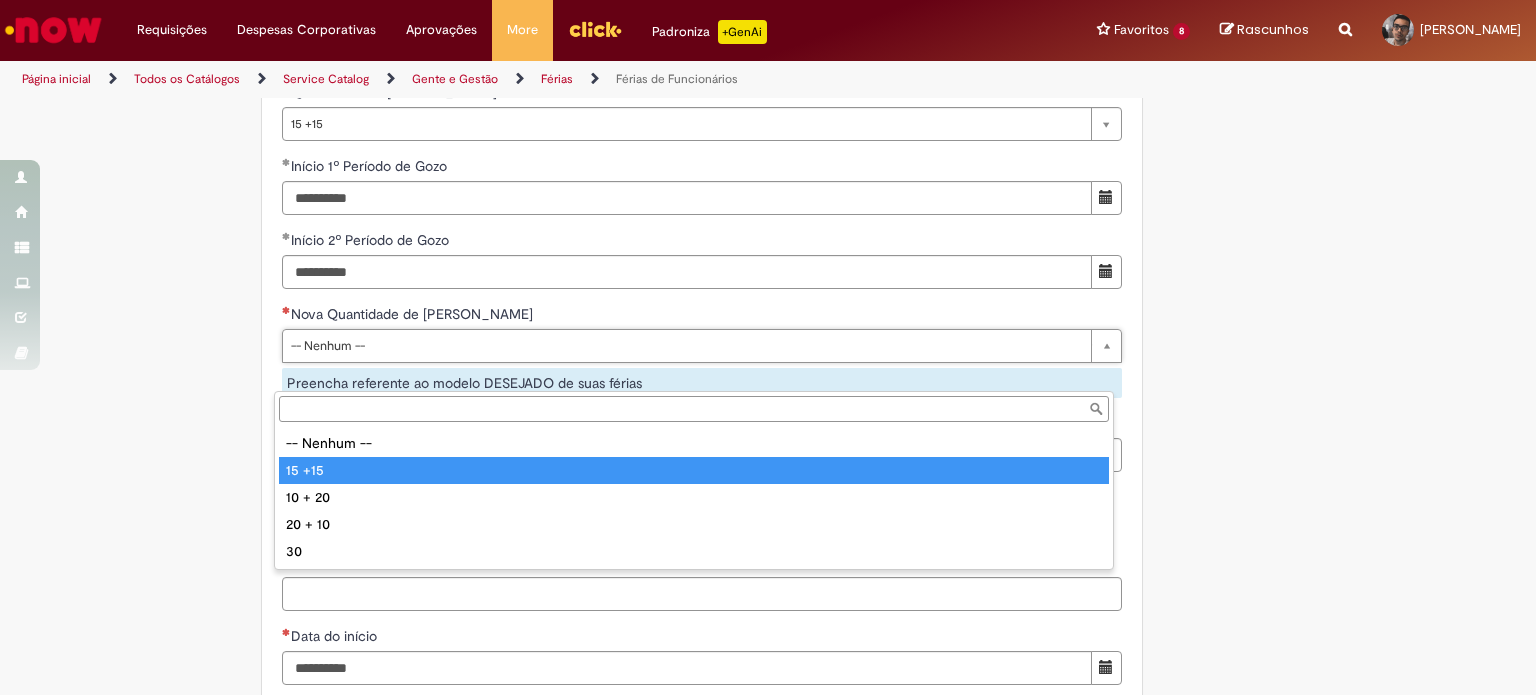 type on "******" 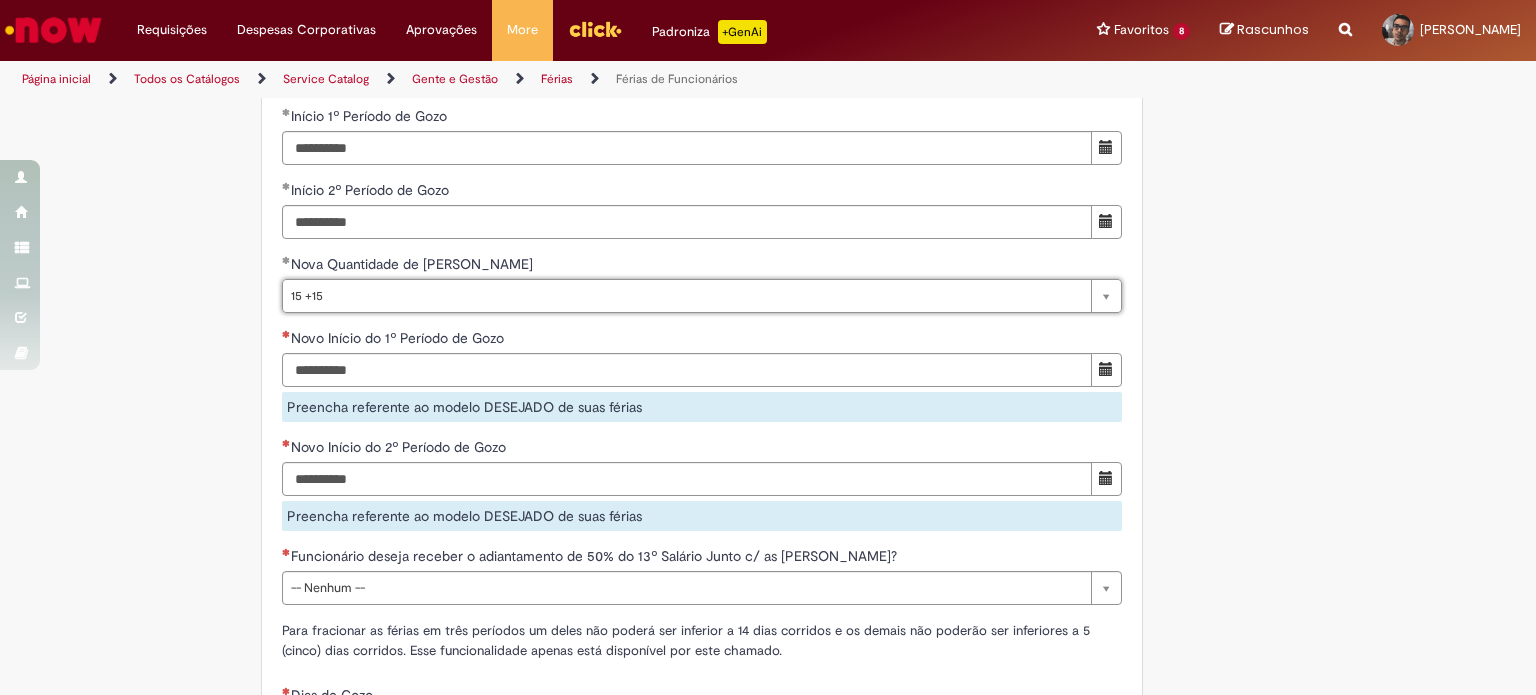 scroll, scrollTop: 1898, scrollLeft: 0, axis: vertical 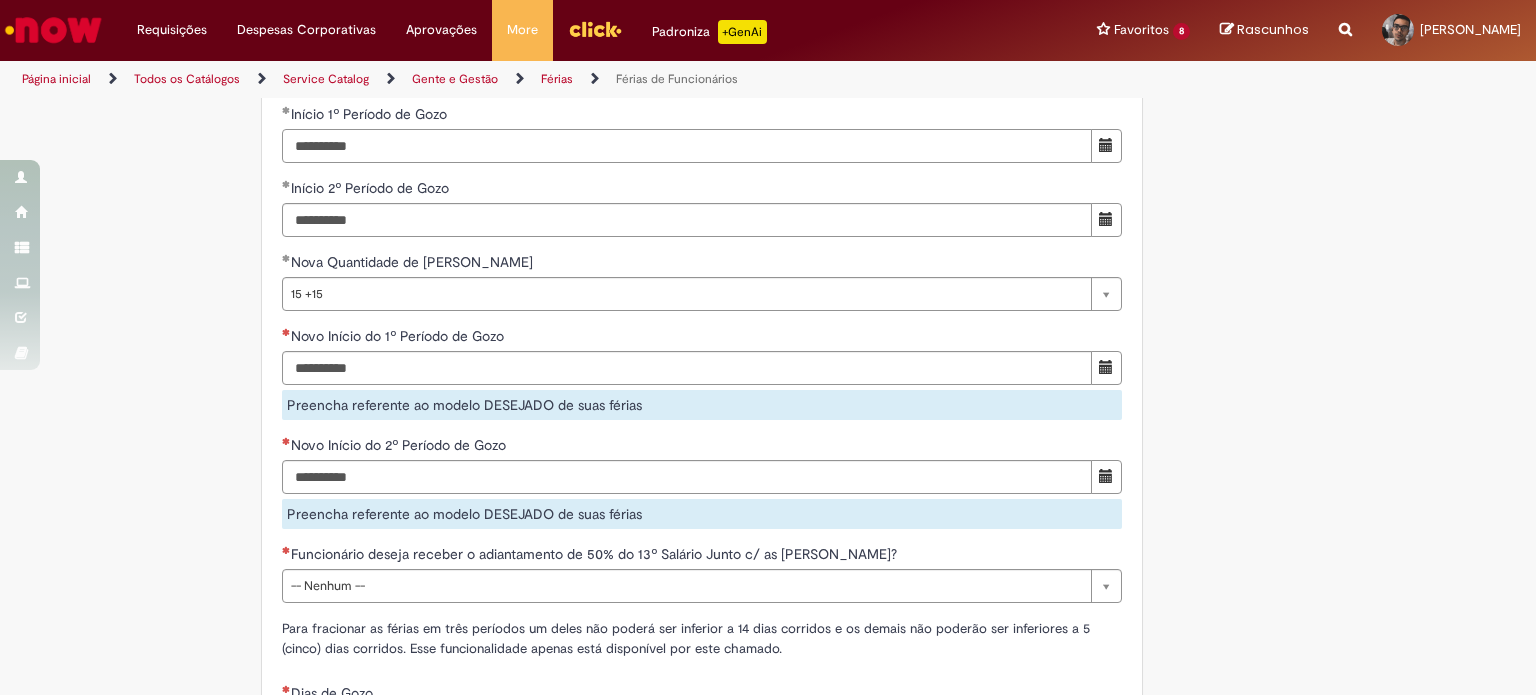 drag, startPoint x: 429, startPoint y: 176, endPoint x: 246, endPoint y: 177, distance: 183.00273 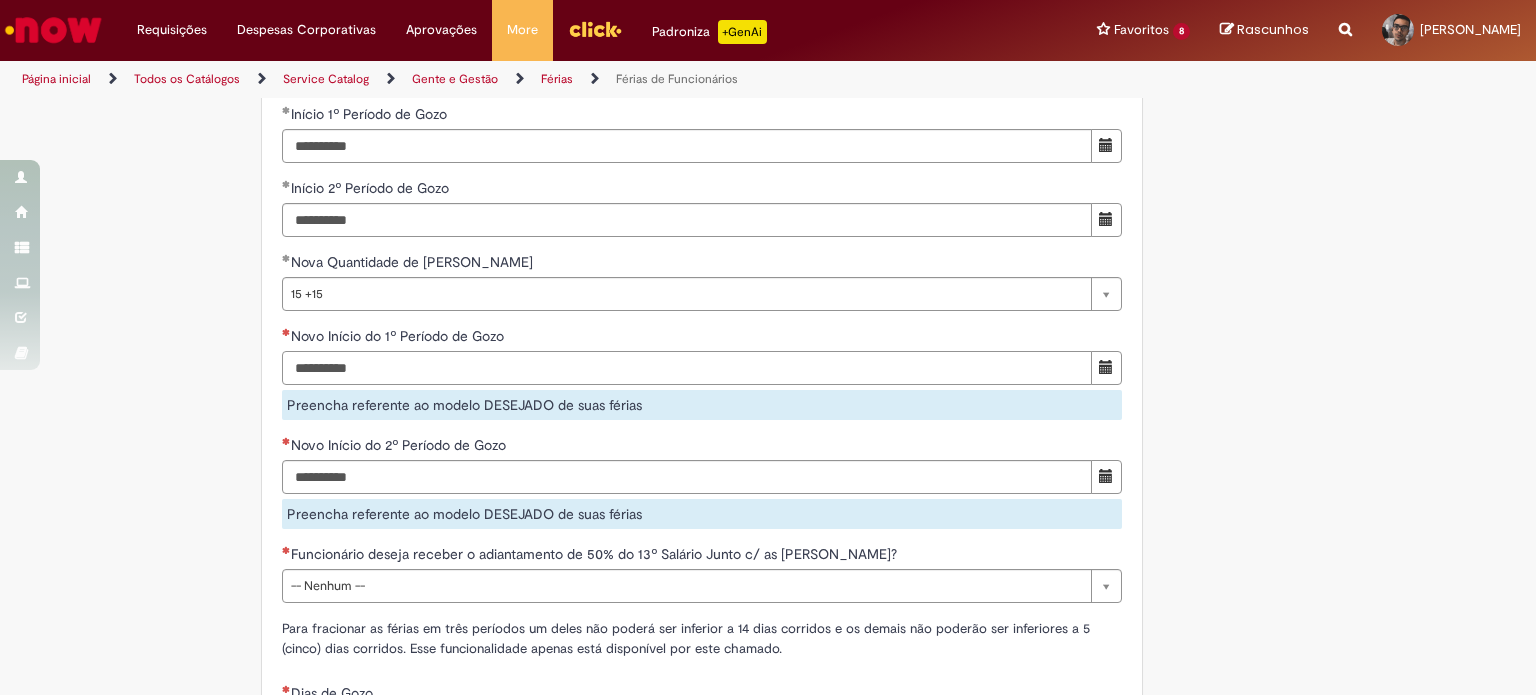 drag, startPoint x: 409, startPoint y: 405, endPoint x: 211, endPoint y: 403, distance: 198.0101 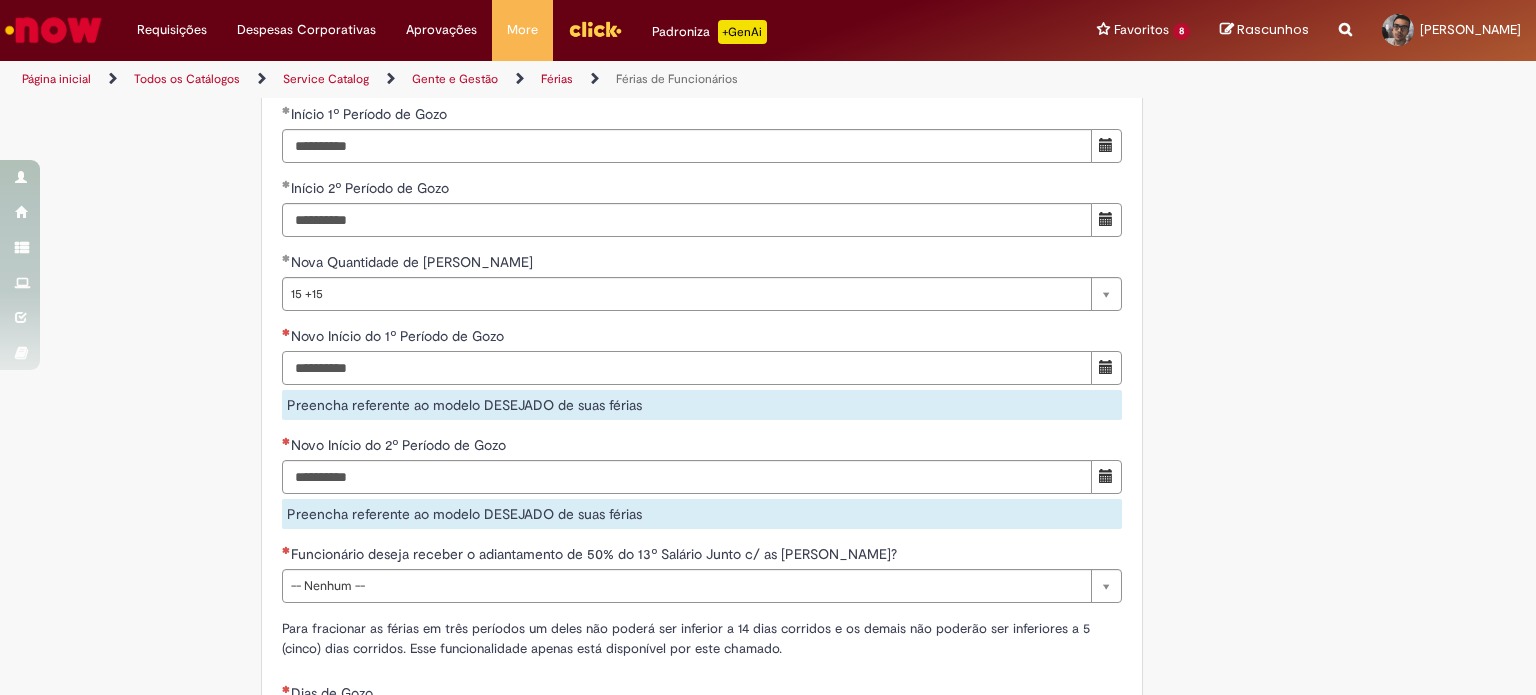 paste on "**********" 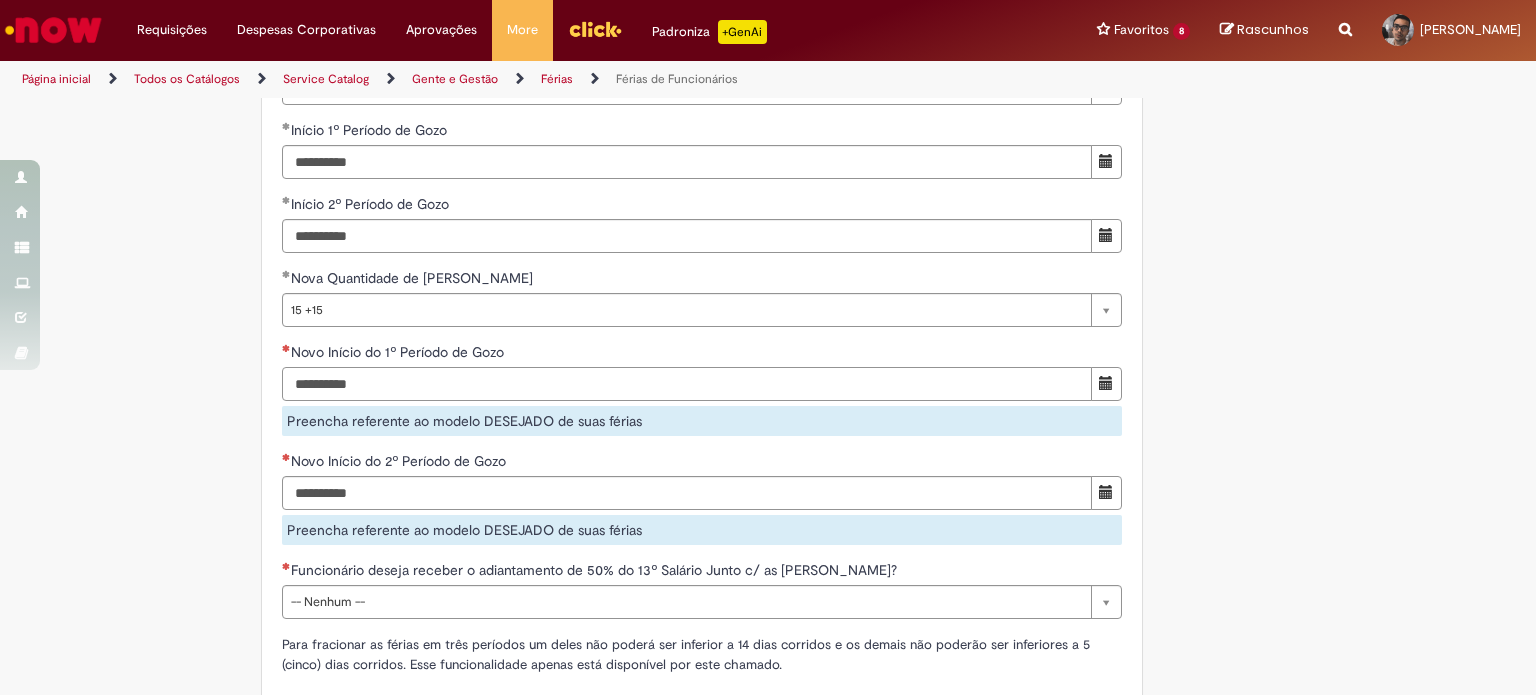scroll, scrollTop: 1874, scrollLeft: 0, axis: vertical 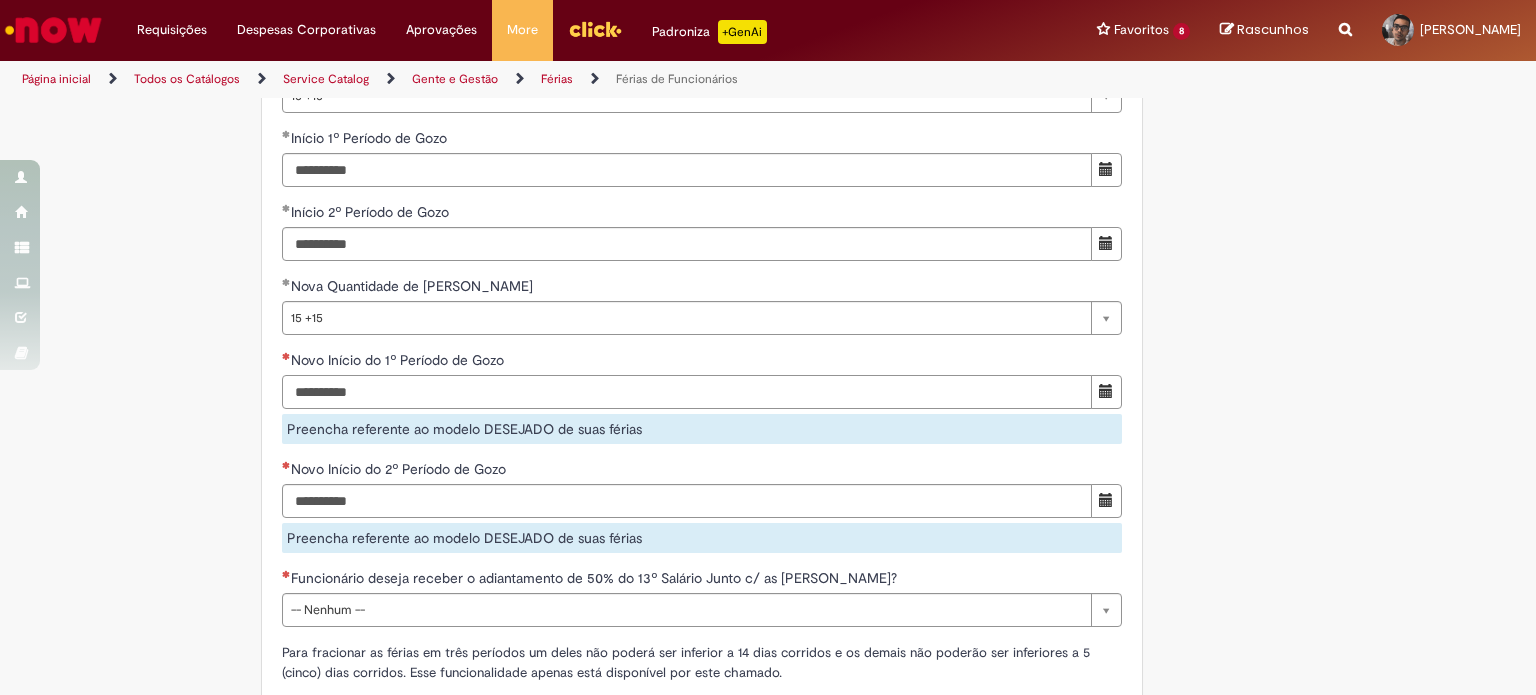type on "**********" 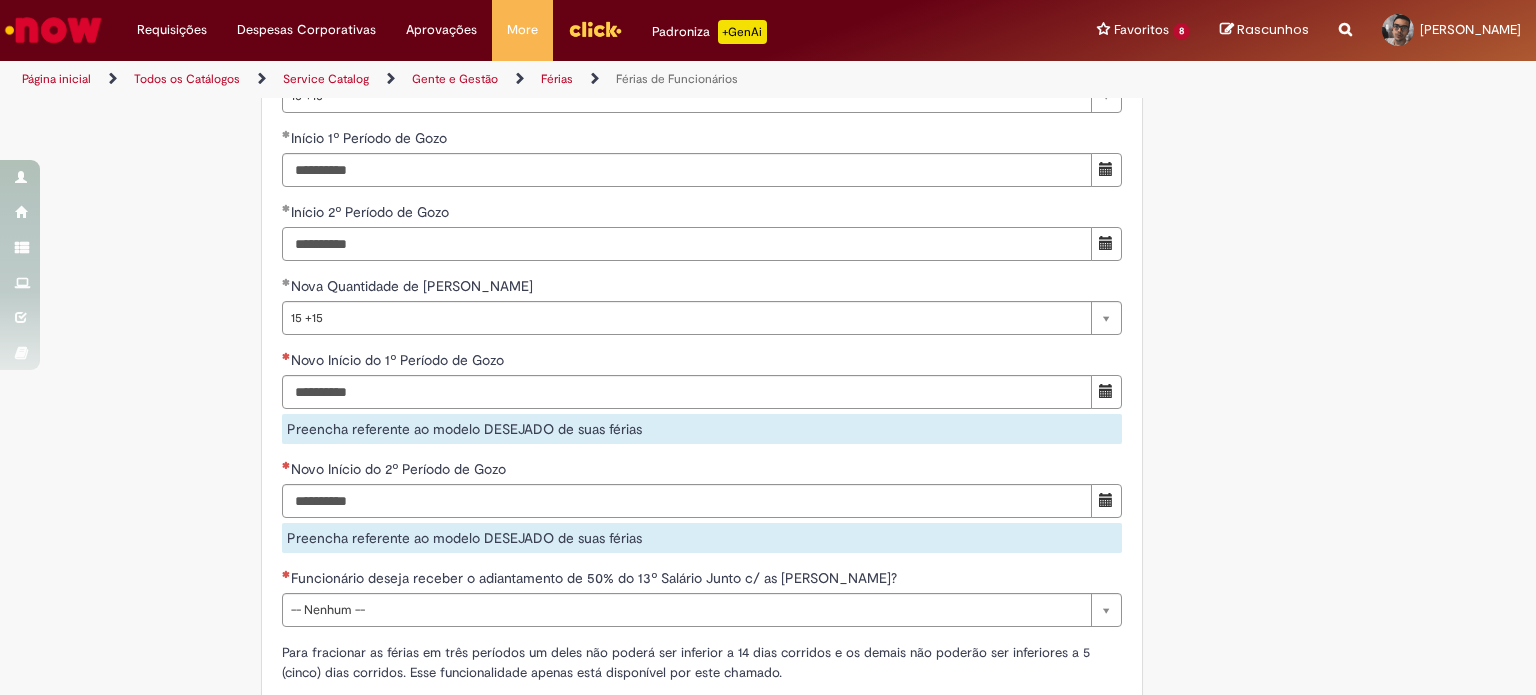 click on "**********" at bounding box center [687, 244] 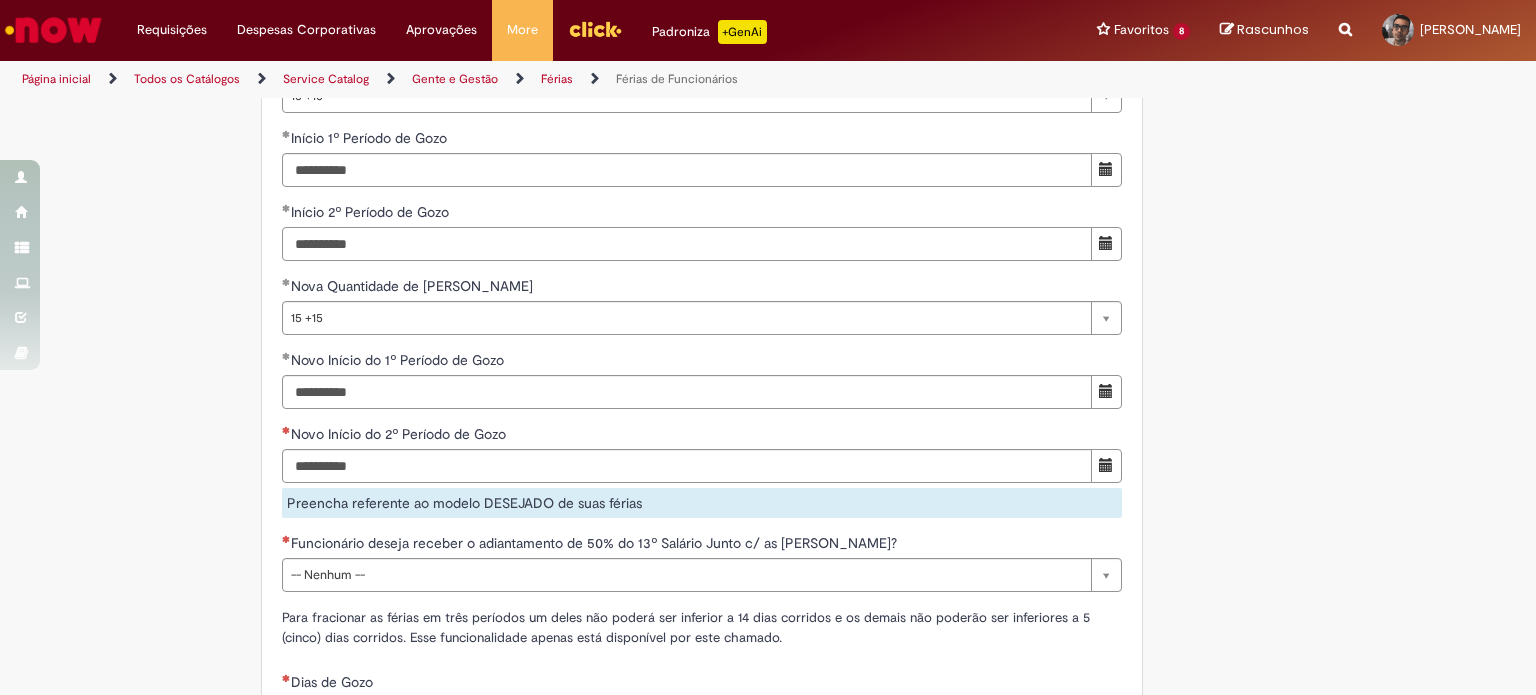 drag, startPoint x: 377, startPoint y: 272, endPoint x: 254, endPoint y: 274, distance: 123.01626 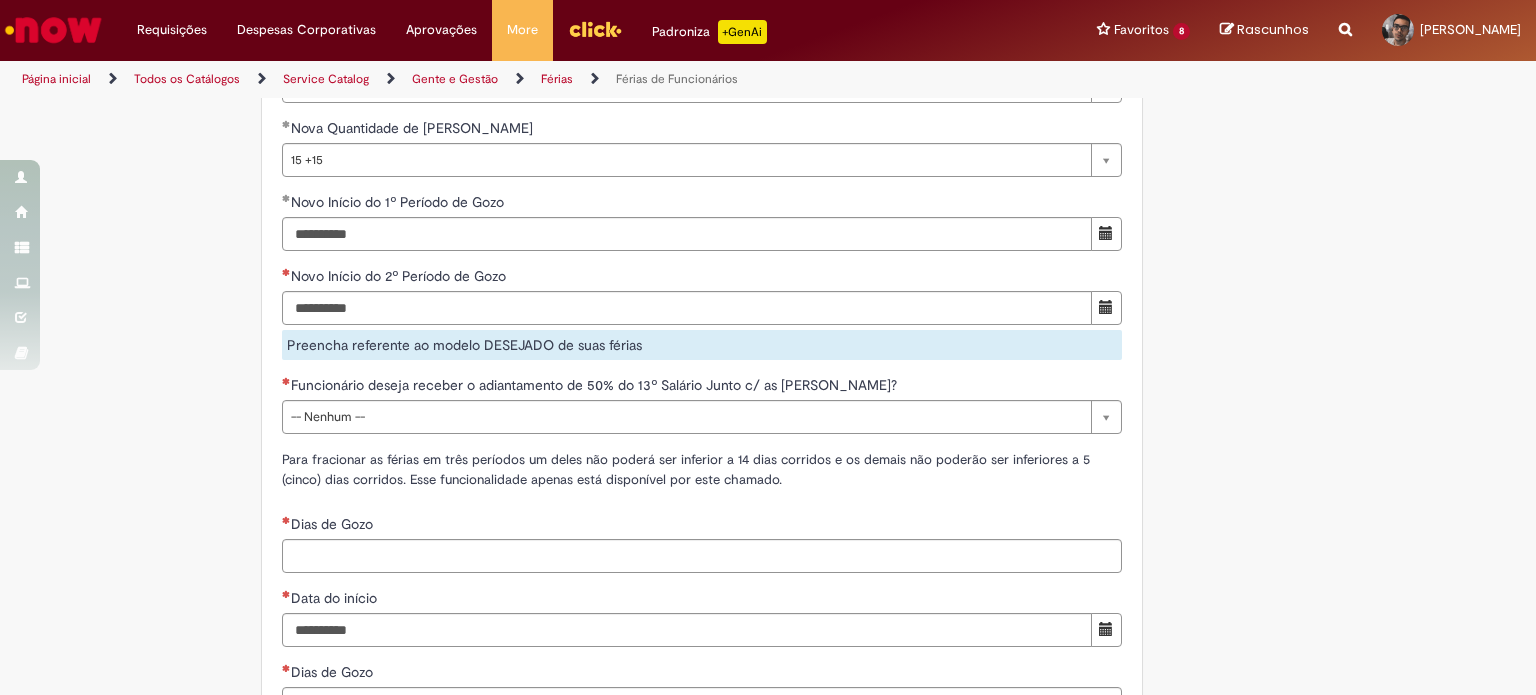 scroll, scrollTop: 2034, scrollLeft: 0, axis: vertical 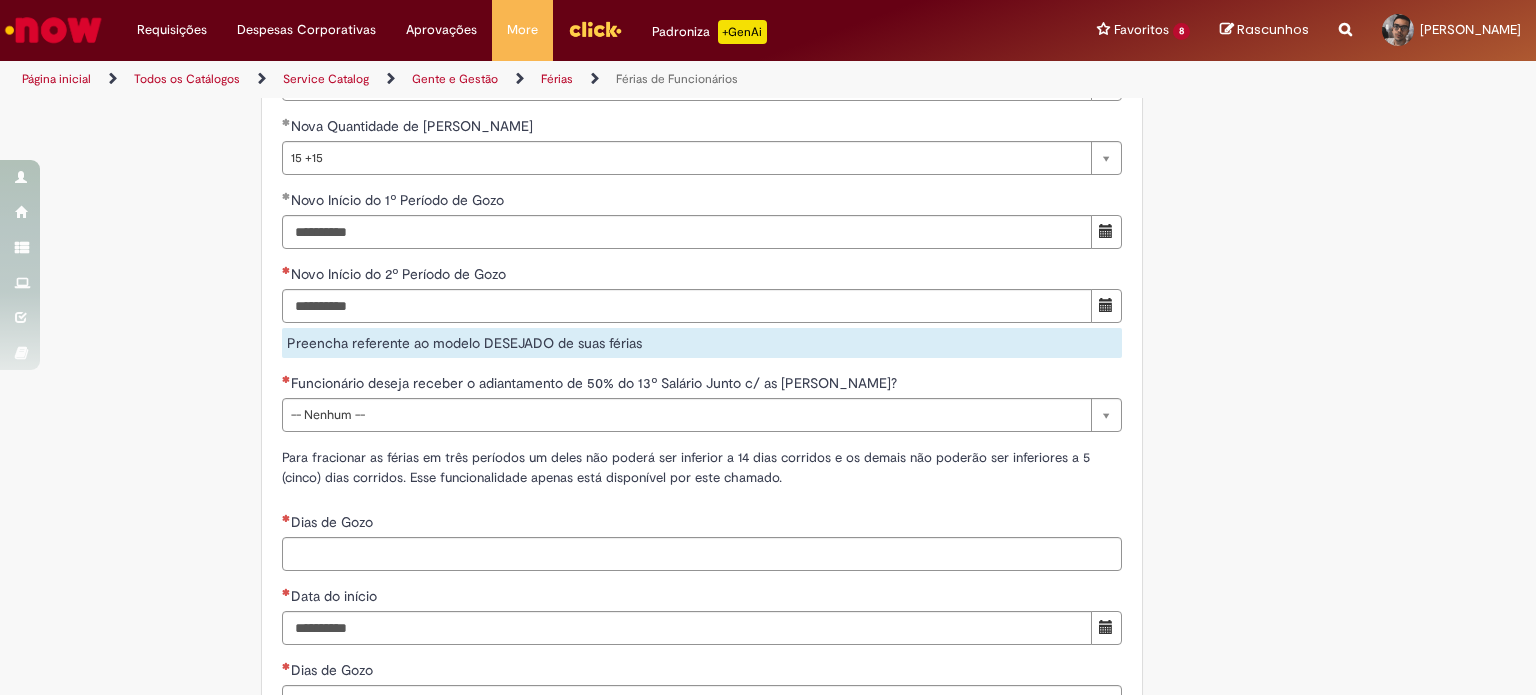 type on "**********" 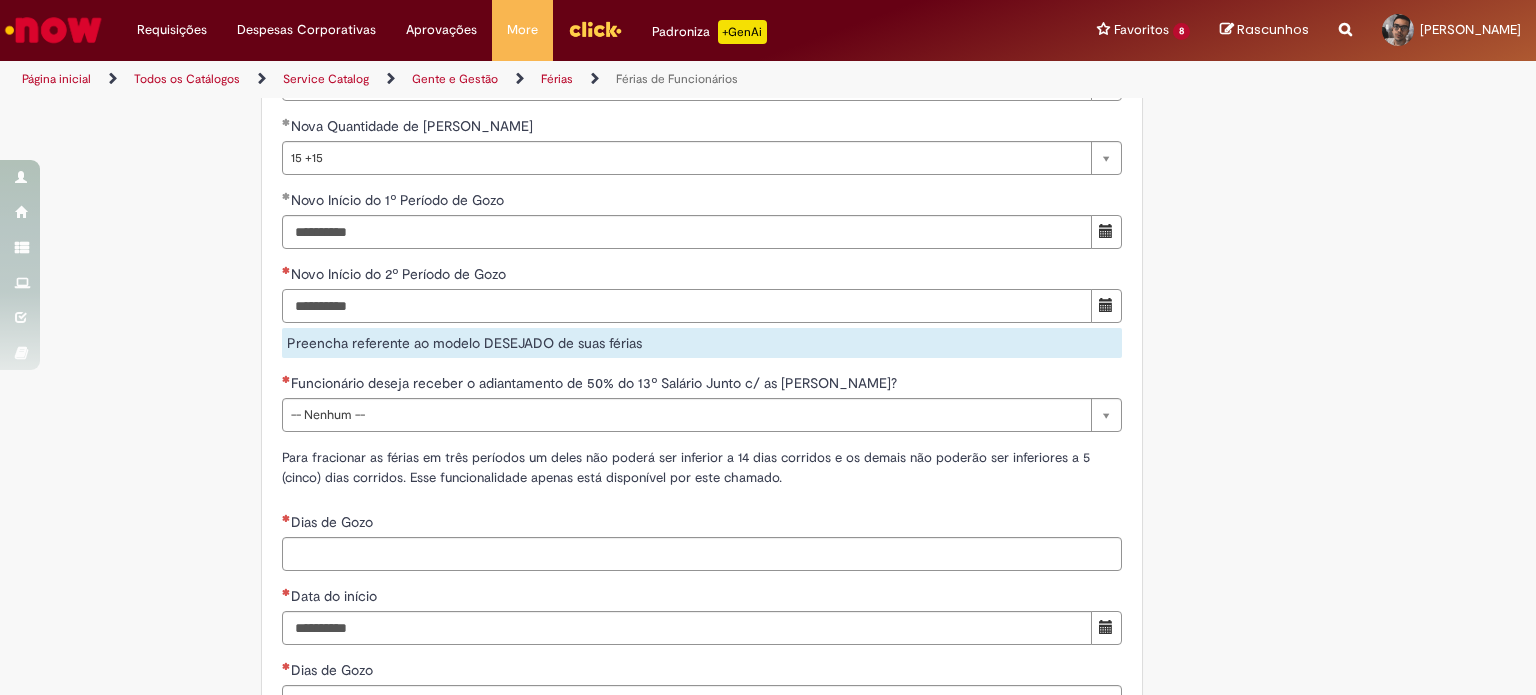 click on "Novo Início do 2º Período de Gozo" at bounding box center (687, 306) 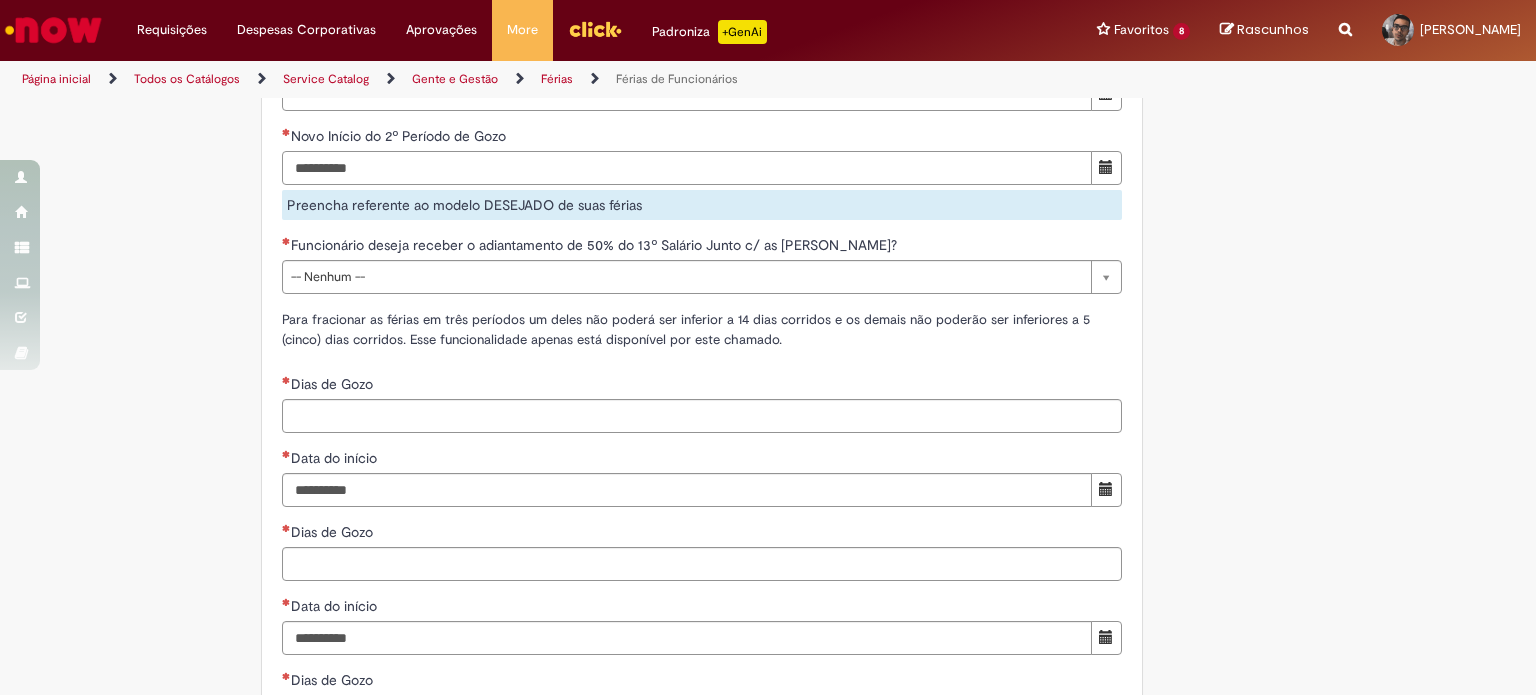scroll, scrollTop: 2174, scrollLeft: 0, axis: vertical 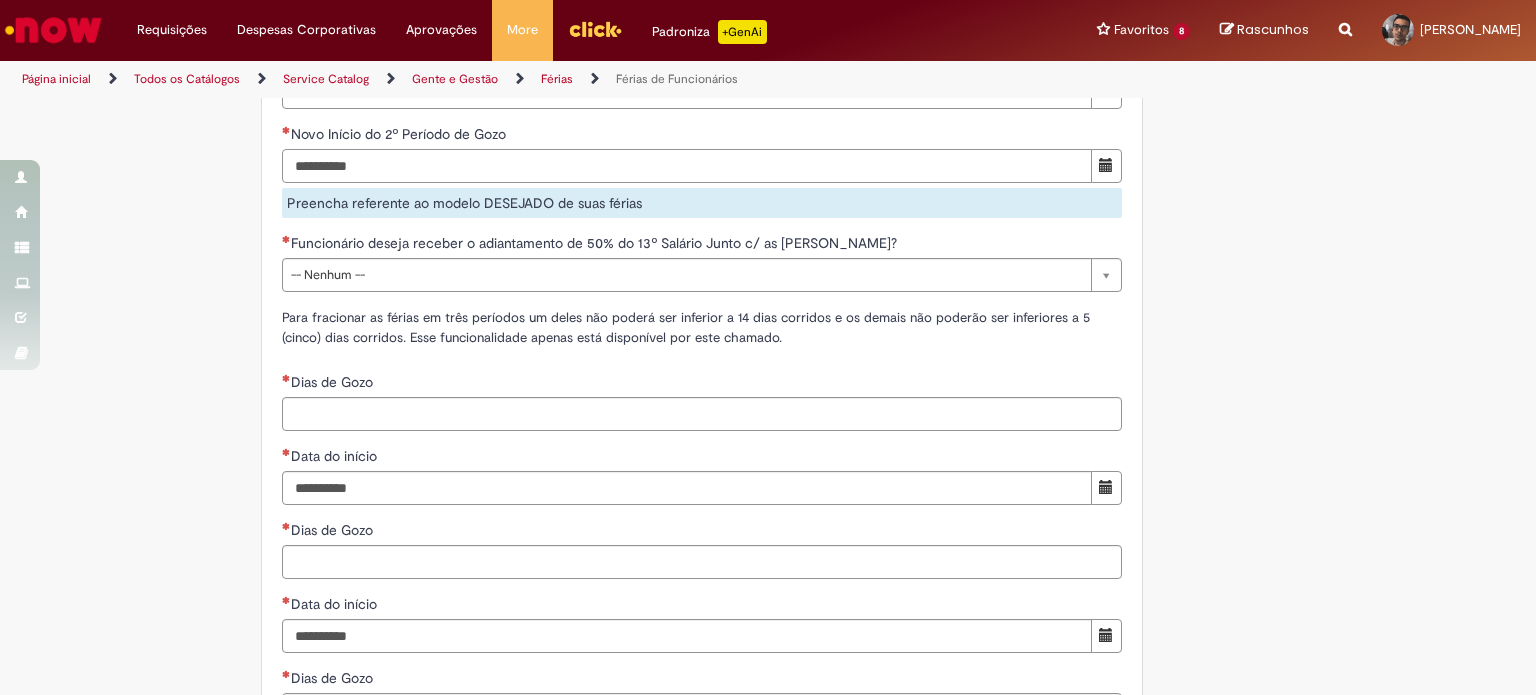 type on "**********" 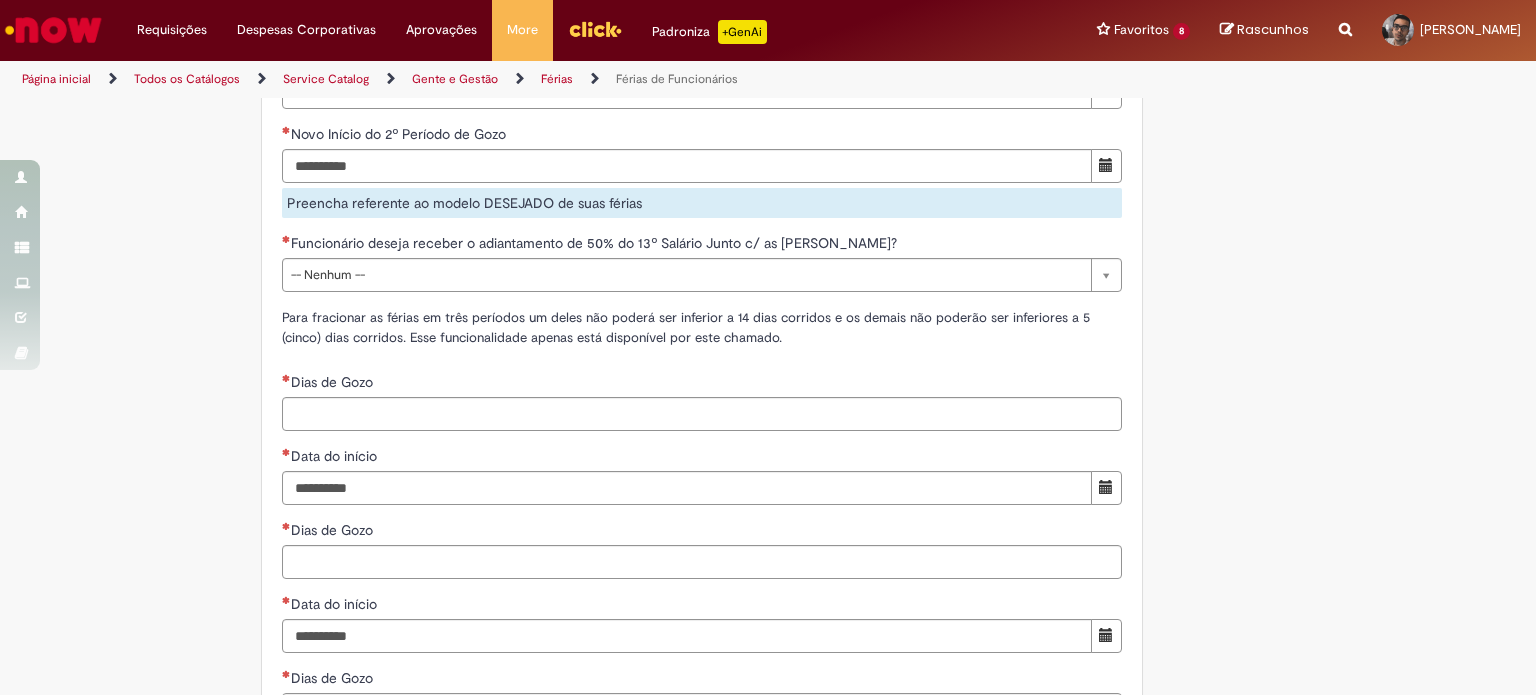 click on "**********" at bounding box center [702, 294] 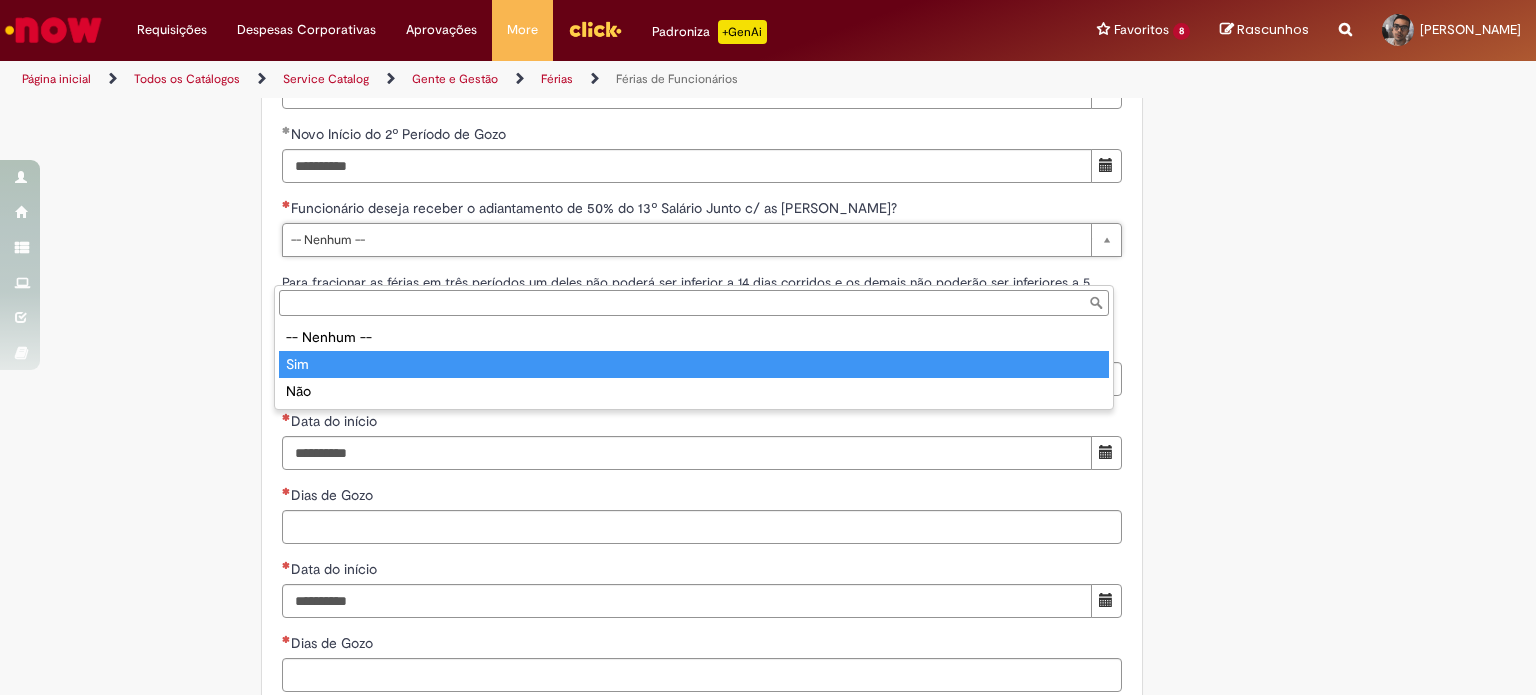 type on "***" 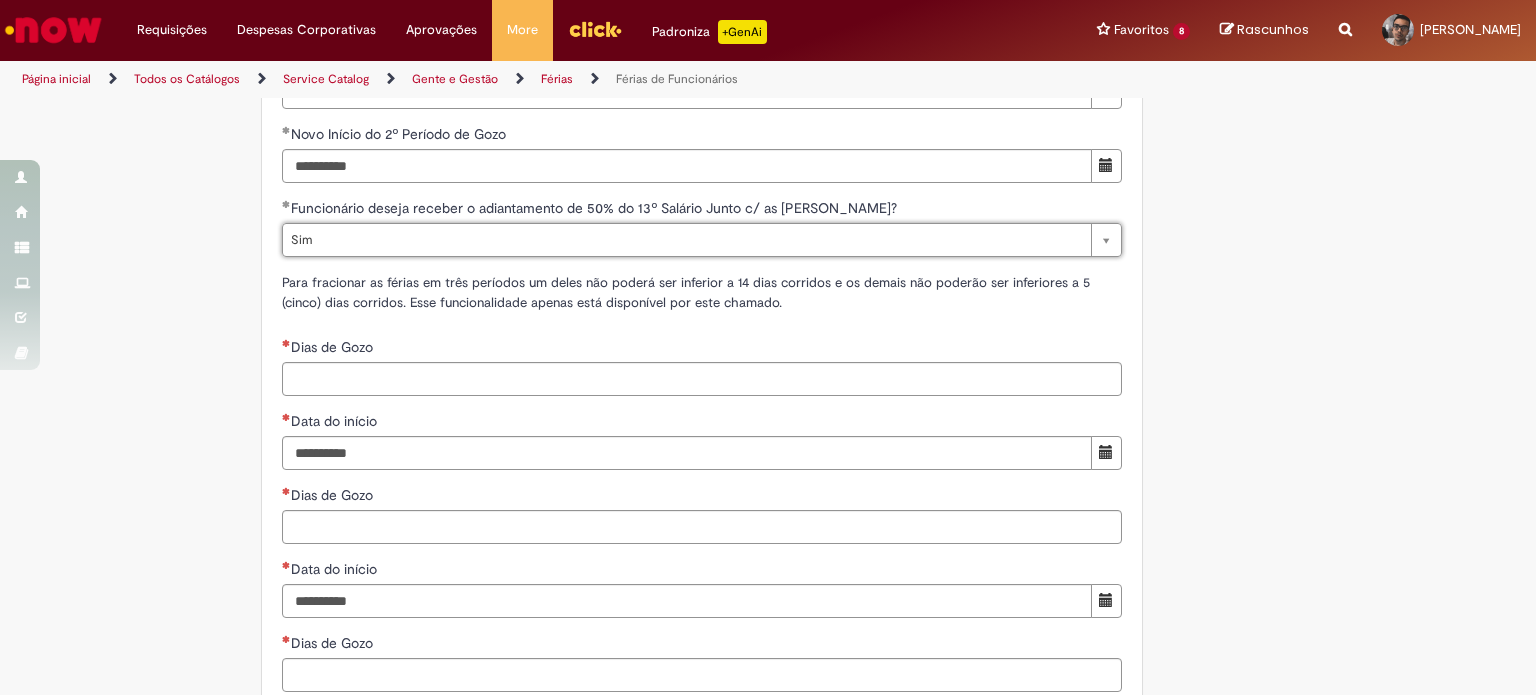 click on "**********" at bounding box center [702, 277] 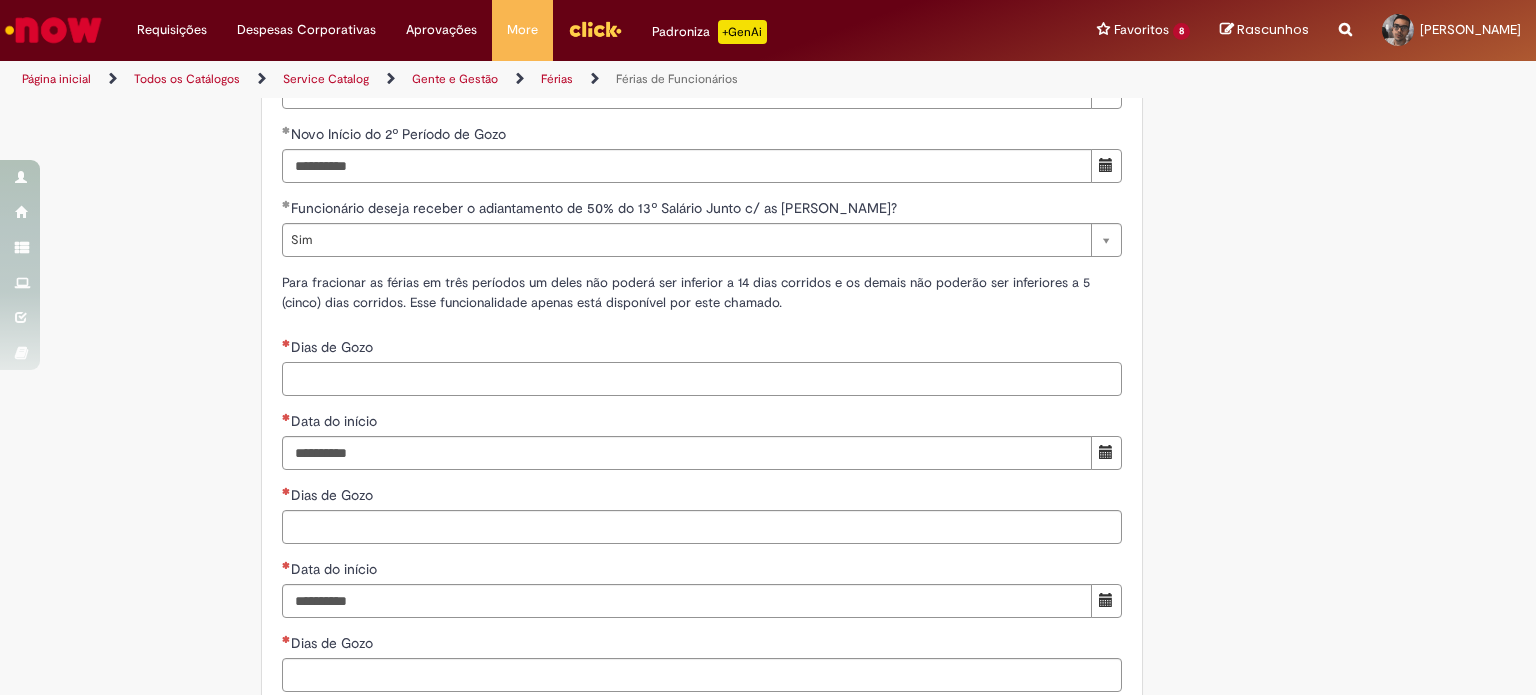 click on "Dias de Gozo" at bounding box center (702, 379) 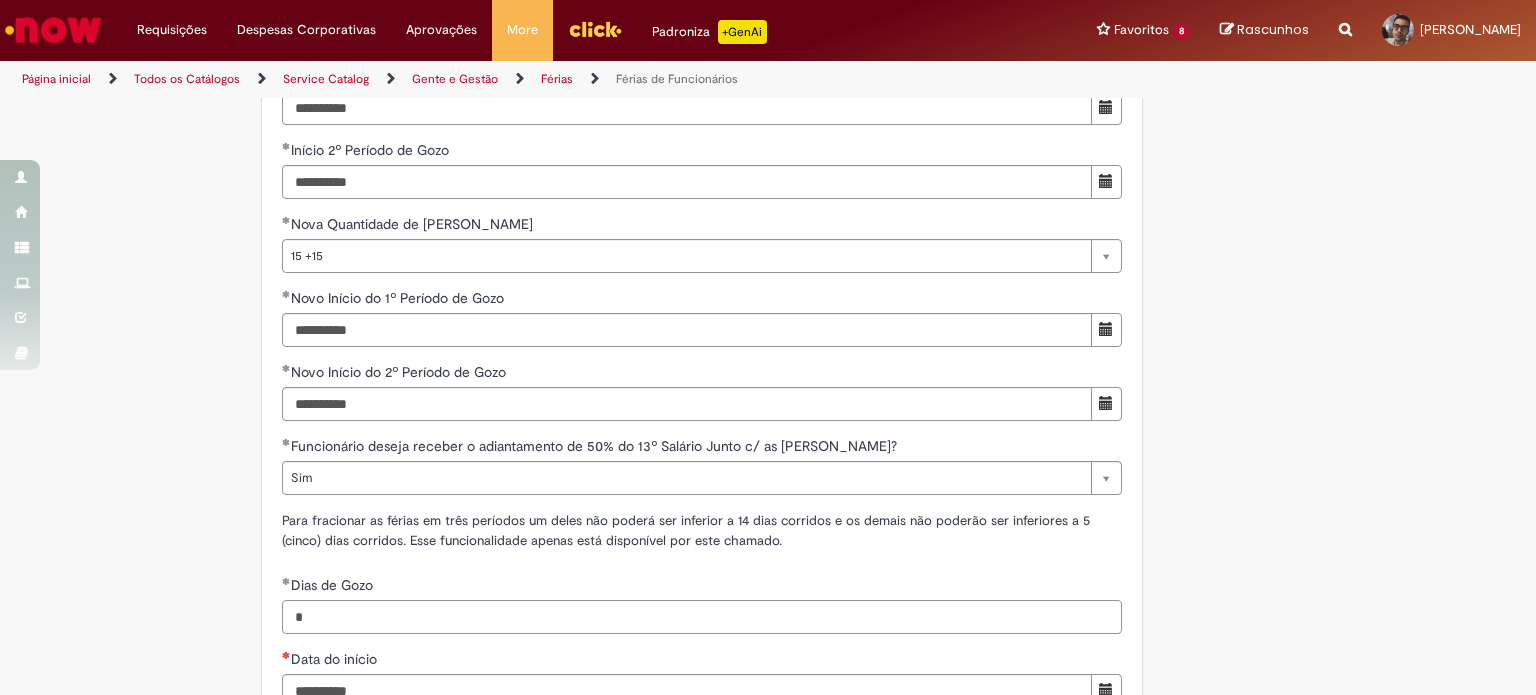 scroll, scrollTop: 1928, scrollLeft: 0, axis: vertical 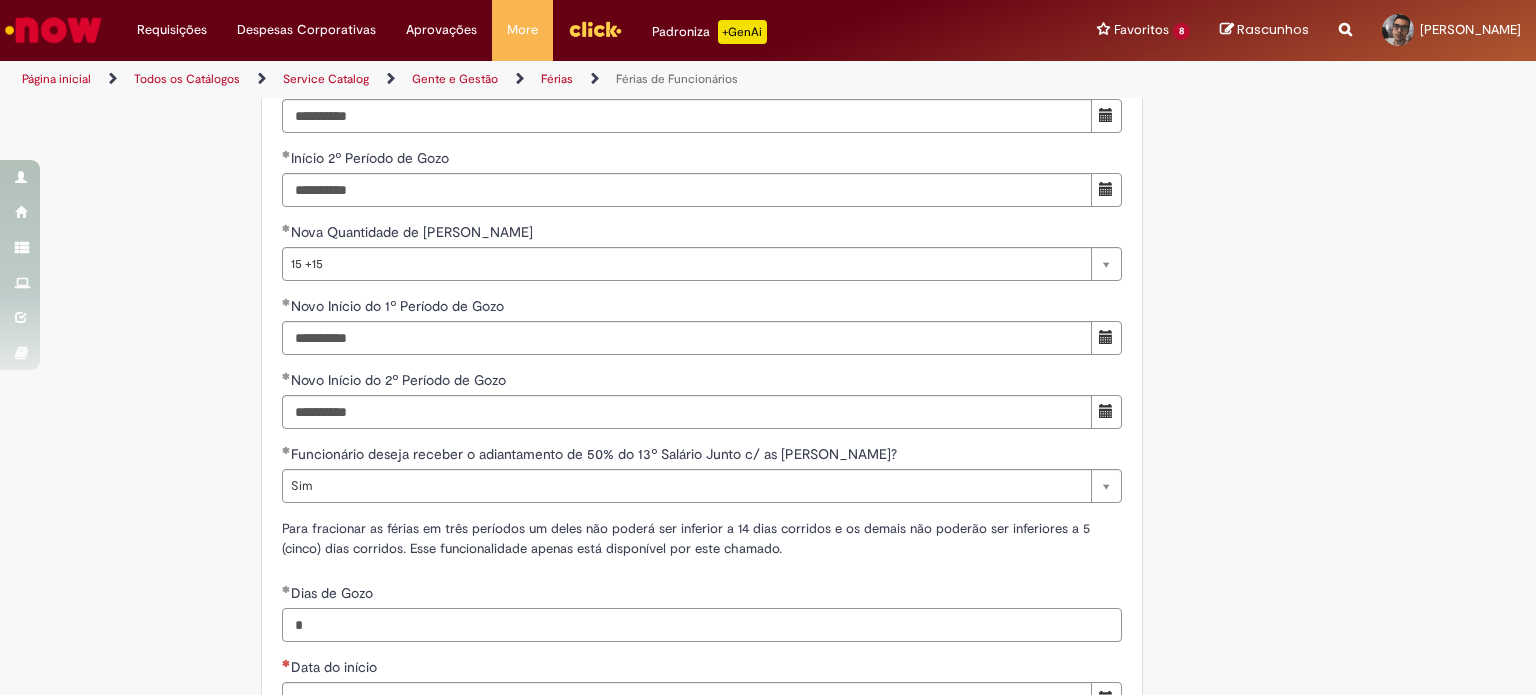 type on "*" 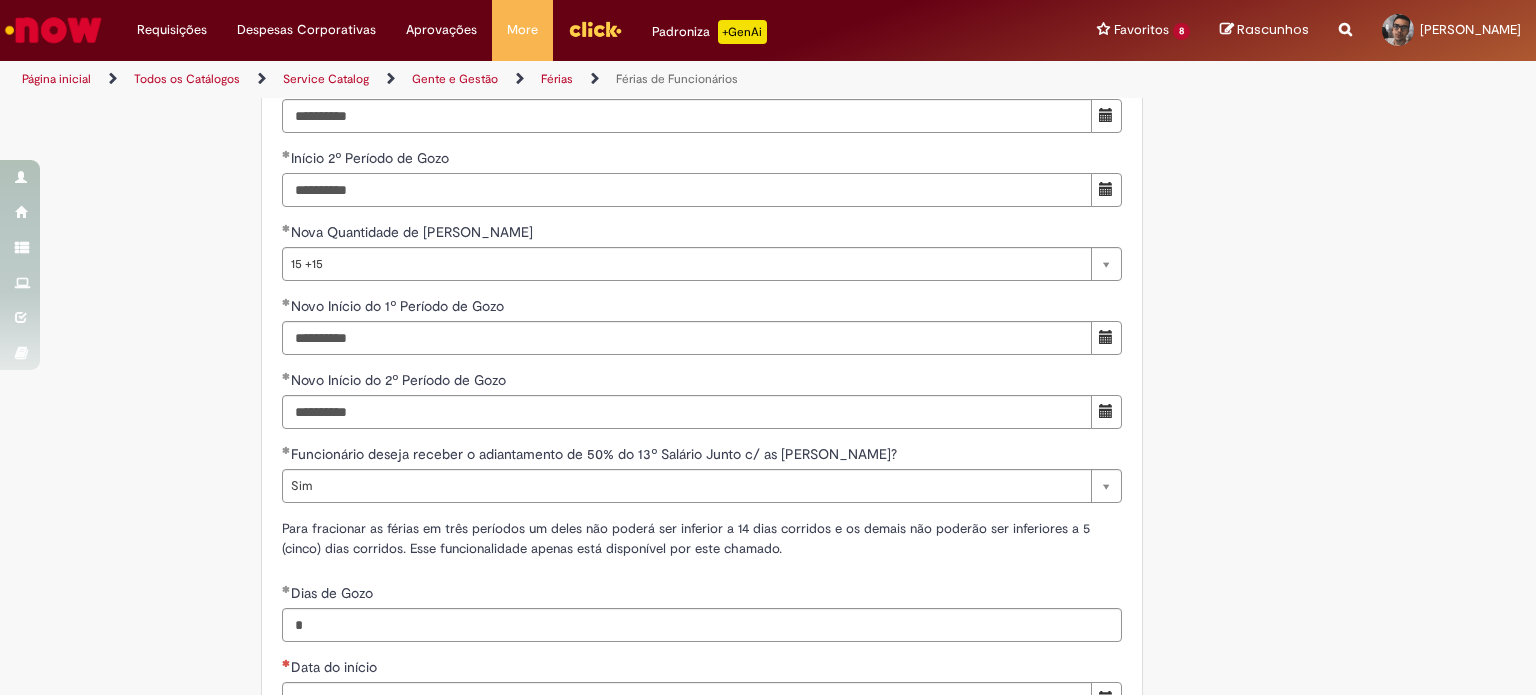 click on "**********" at bounding box center [687, 190] 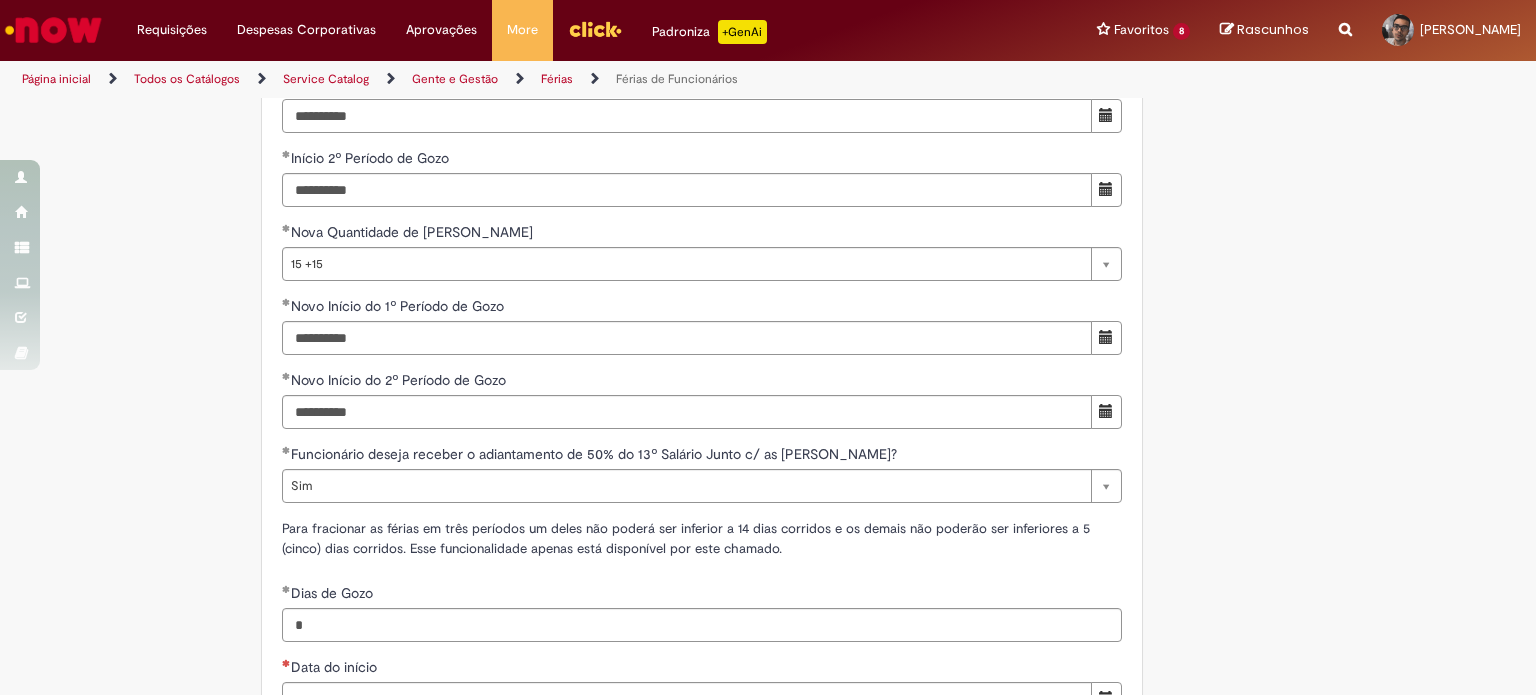 drag, startPoint x: 372, startPoint y: 136, endPoint x: 272, endPoint y: 153, distance: 101.43471 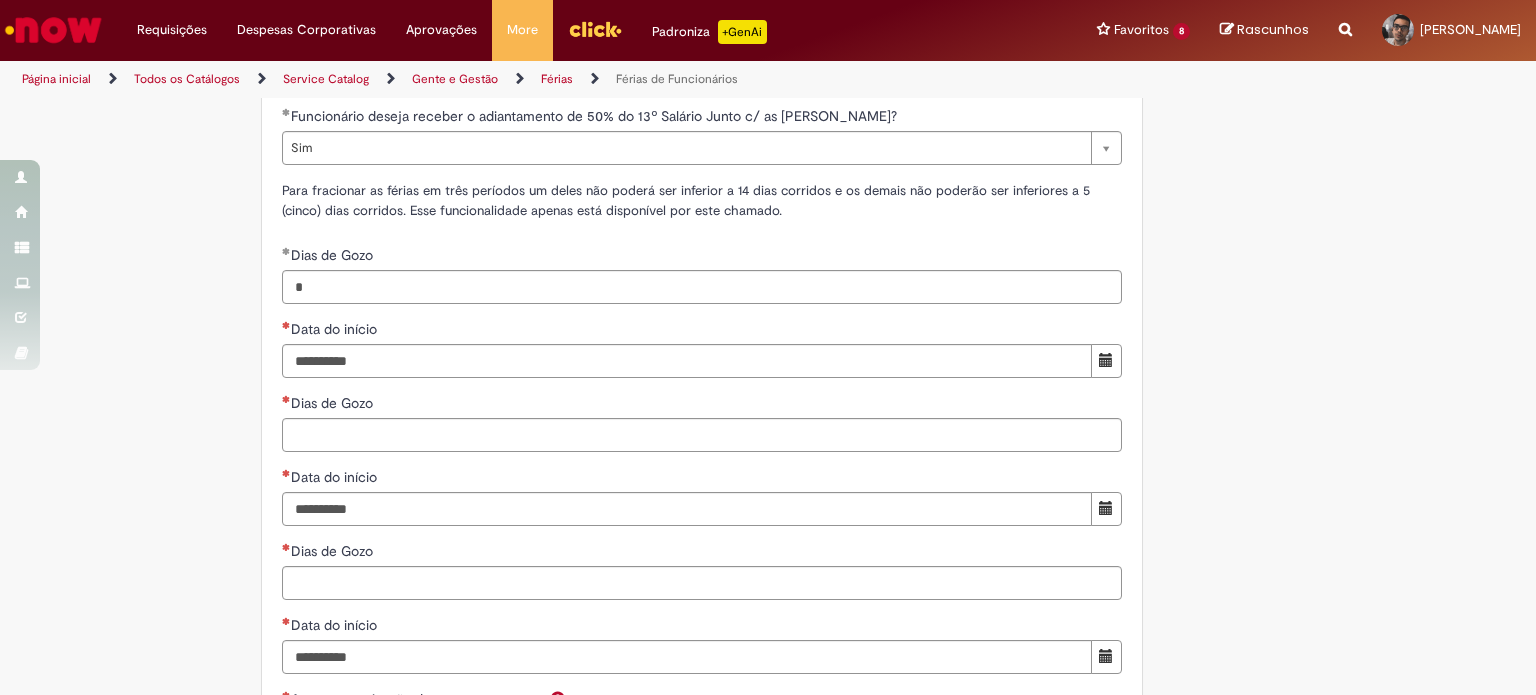 scroll, scrollTop: 2268, scrollLeft: 0, axis: vertical 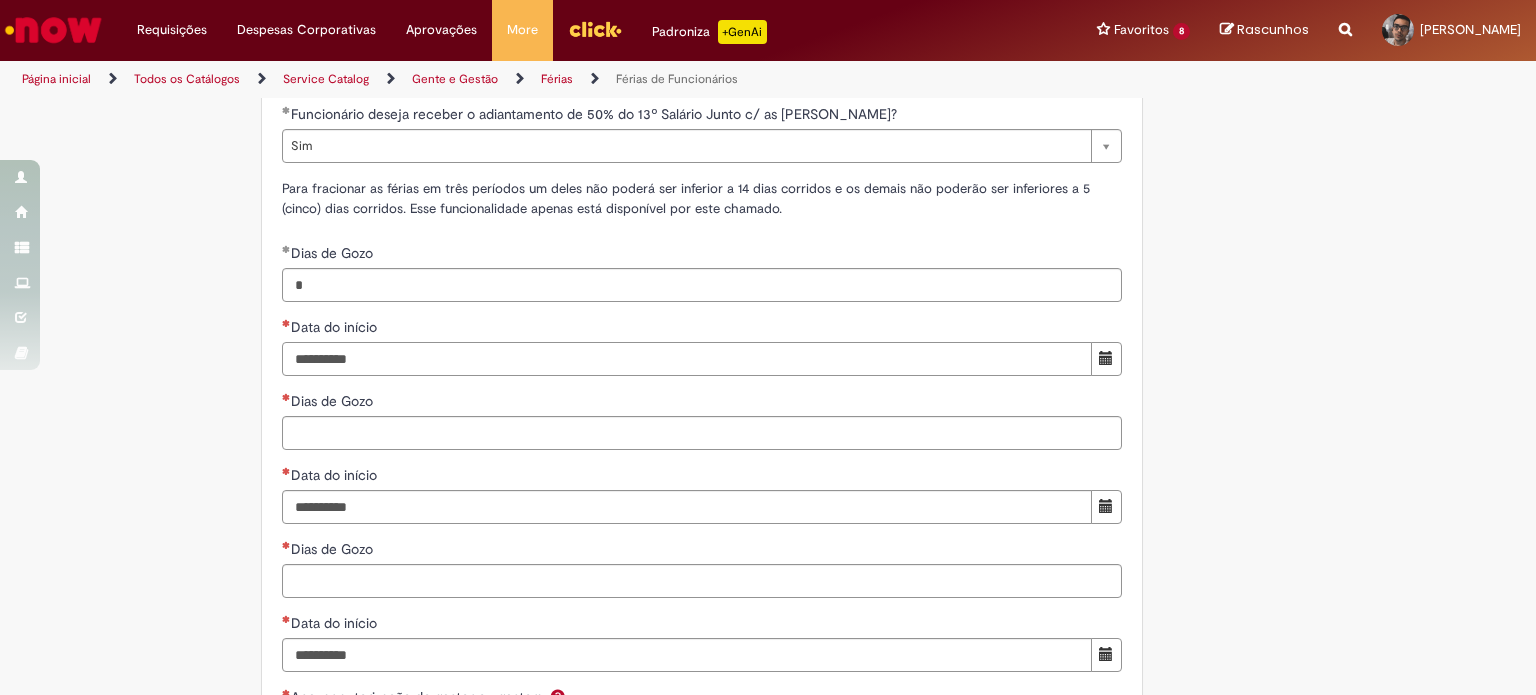 click on "Data do início" at bounding box center (687, 359) 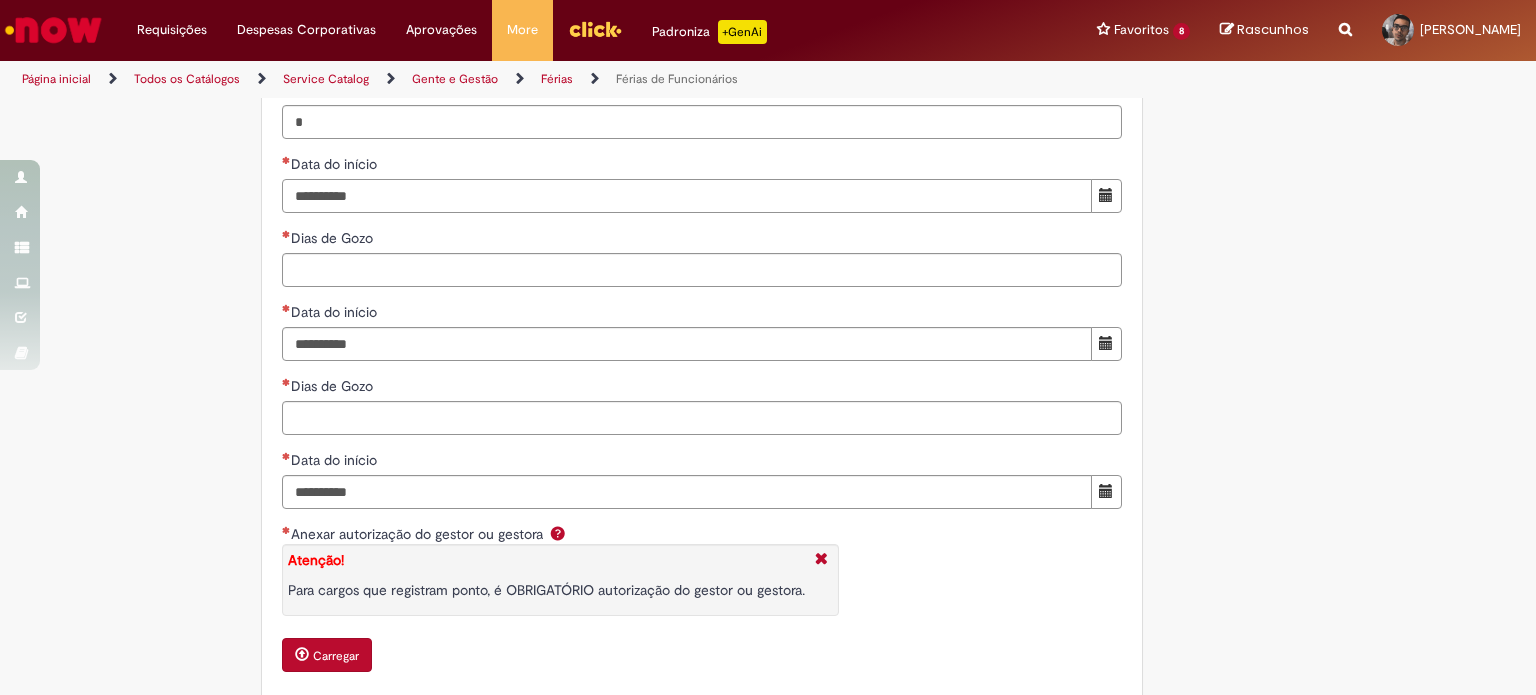 scroll, scrollTop: 2430, scrollLeft: 0, axis: vertical 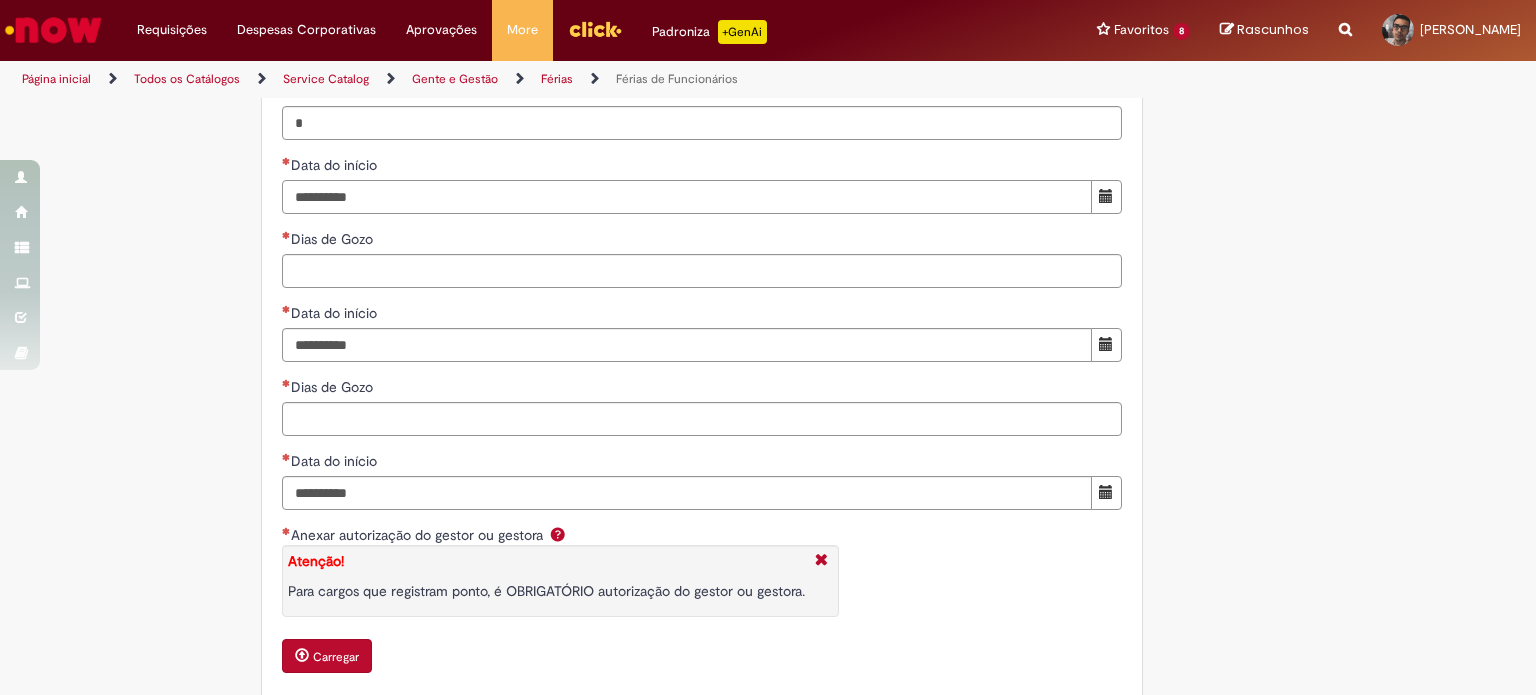 paste on "**********" 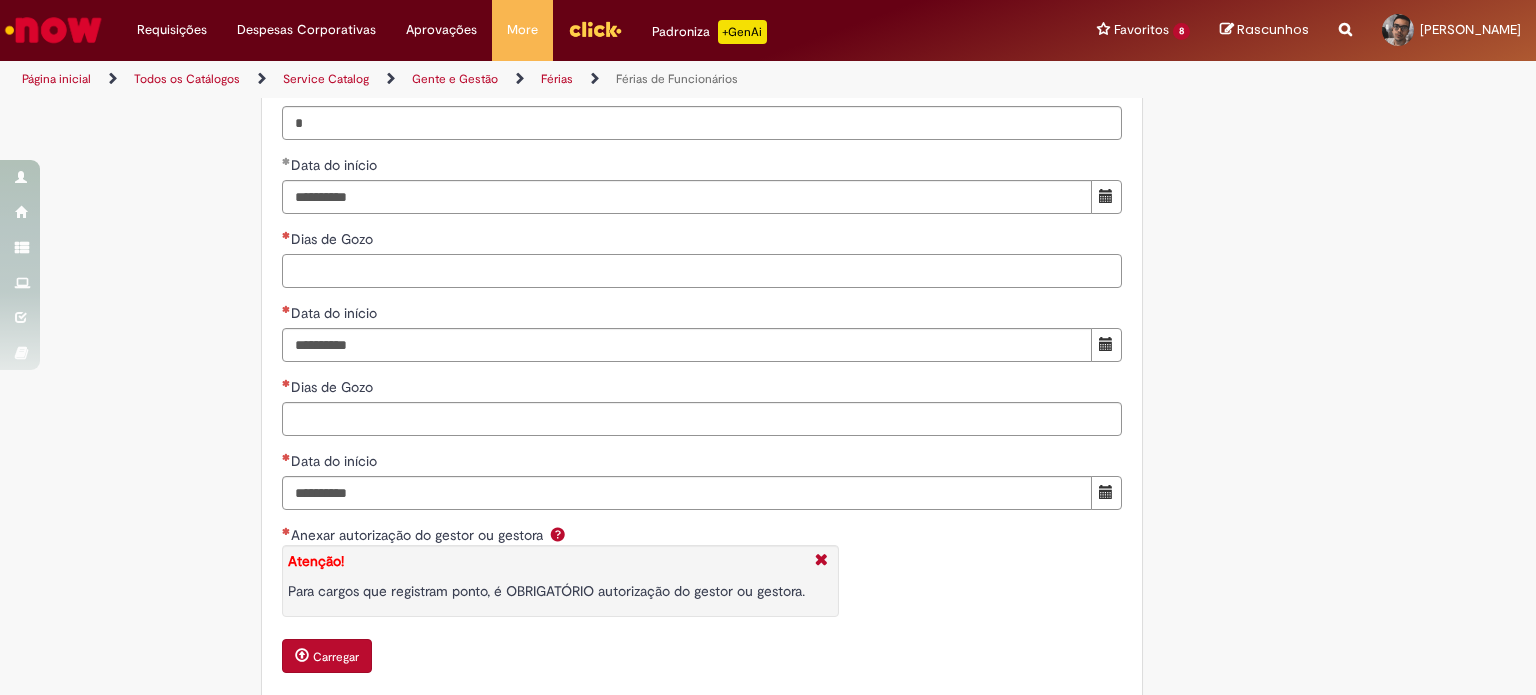 click on "Dias de Gozo" at bounding box center [702, 271] 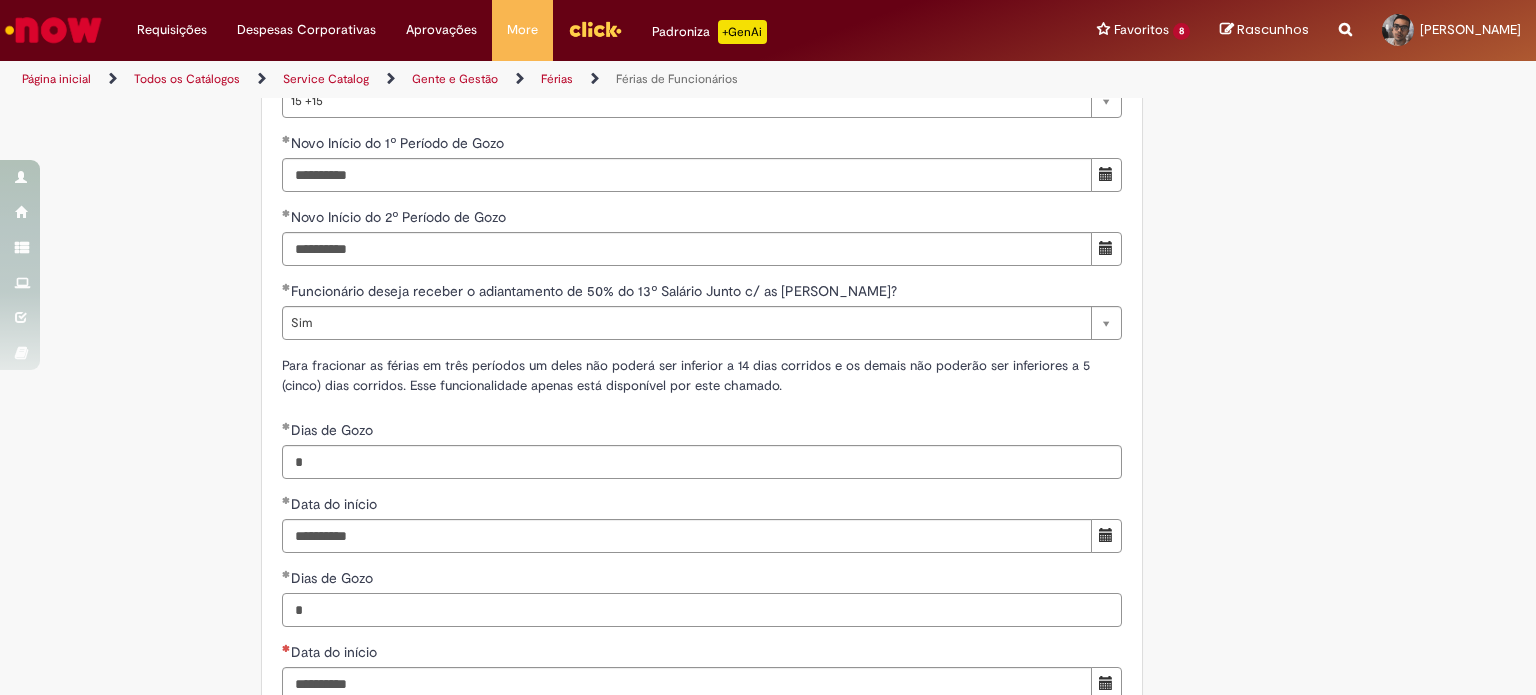 scroll, scrollTop: 2090, scrollLeft: 0, axis: vertical 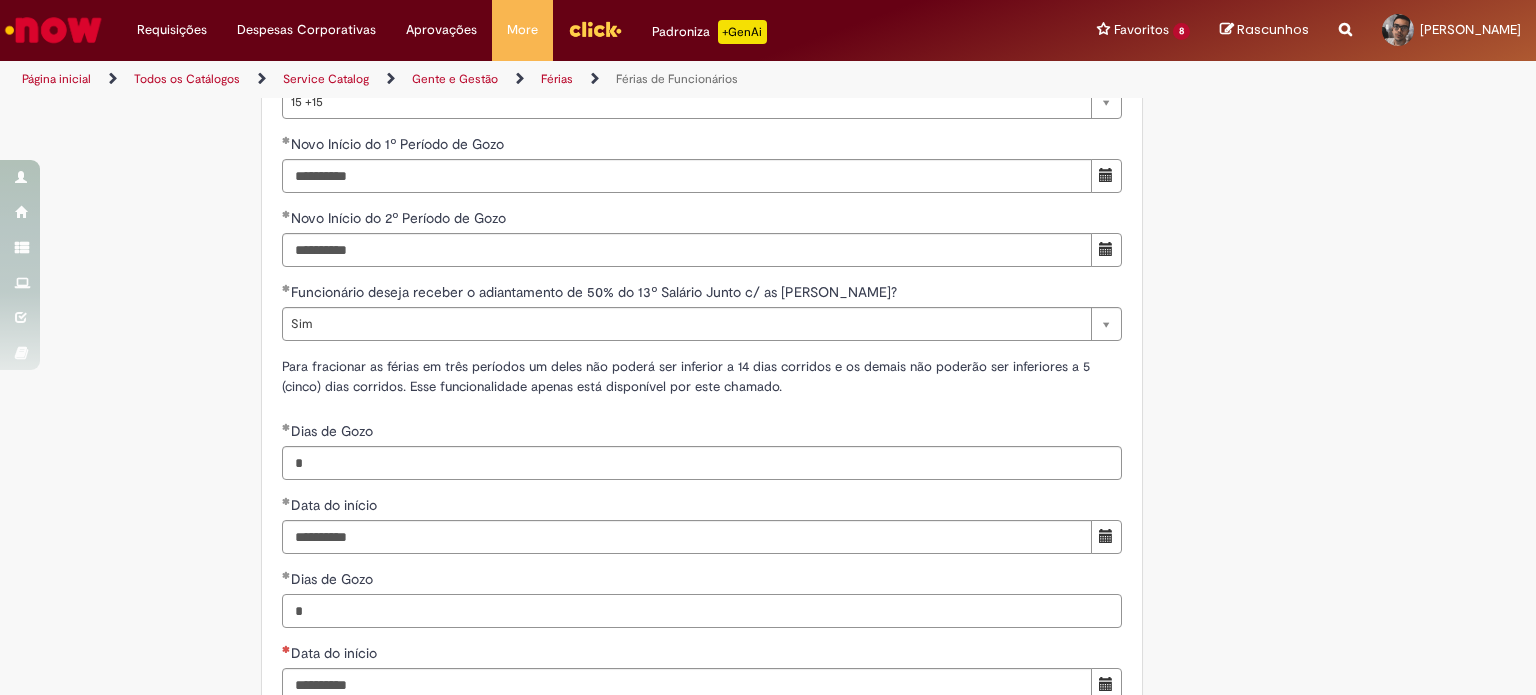 type on "*" 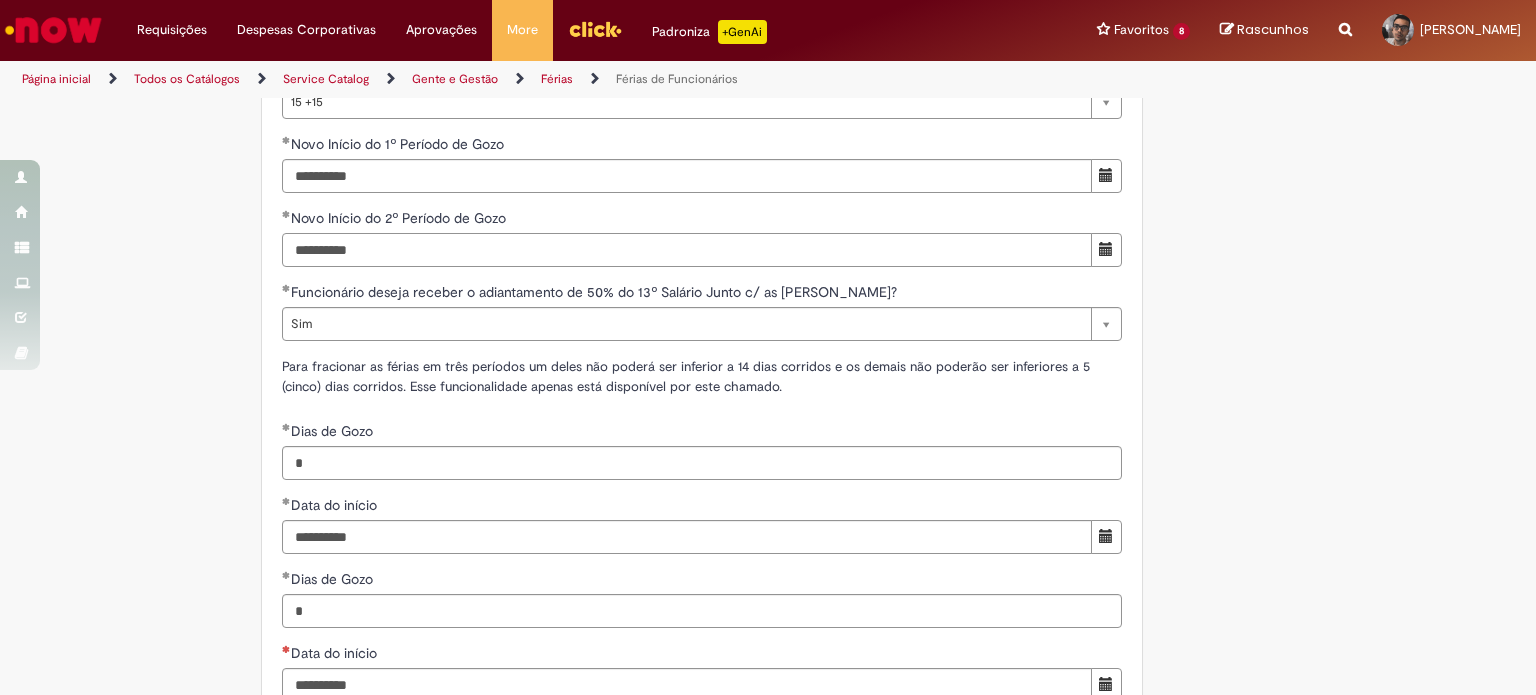 drag, startPoint x: 362, startPoint y: 288, endPoint x: 280, endPoint y: 283, distance: 82.1523 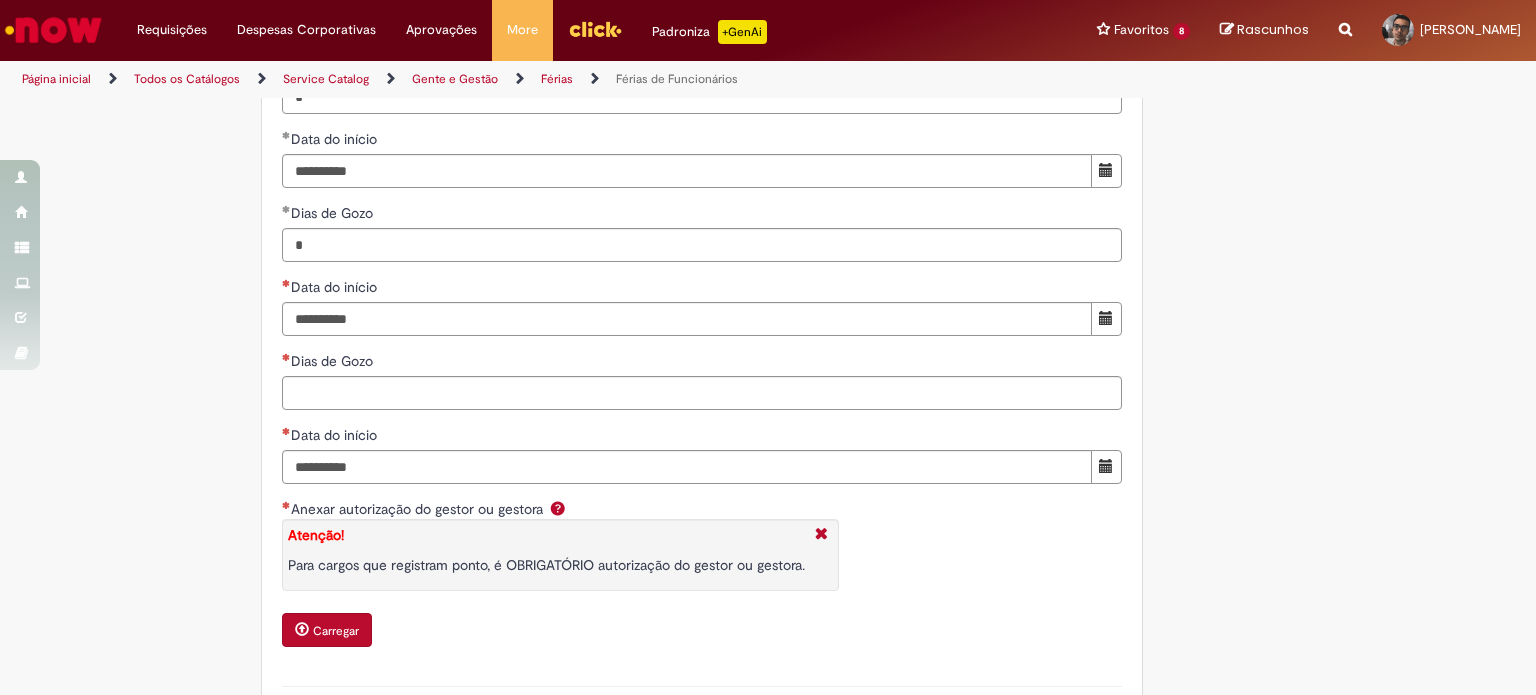 scroll, scrollTop: 2458, scrollLeft: 0, axis: vertical 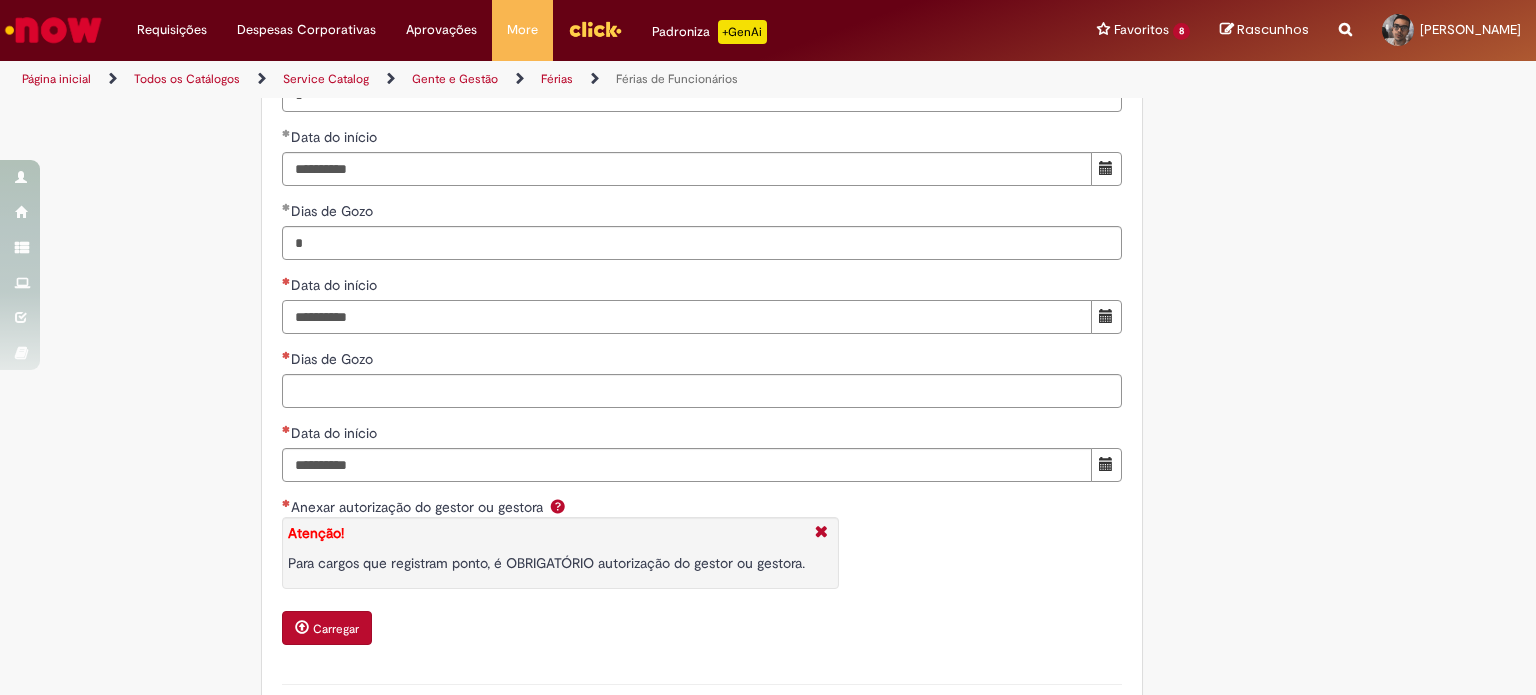 click on "Data do início" at bounding box center [687, 317] 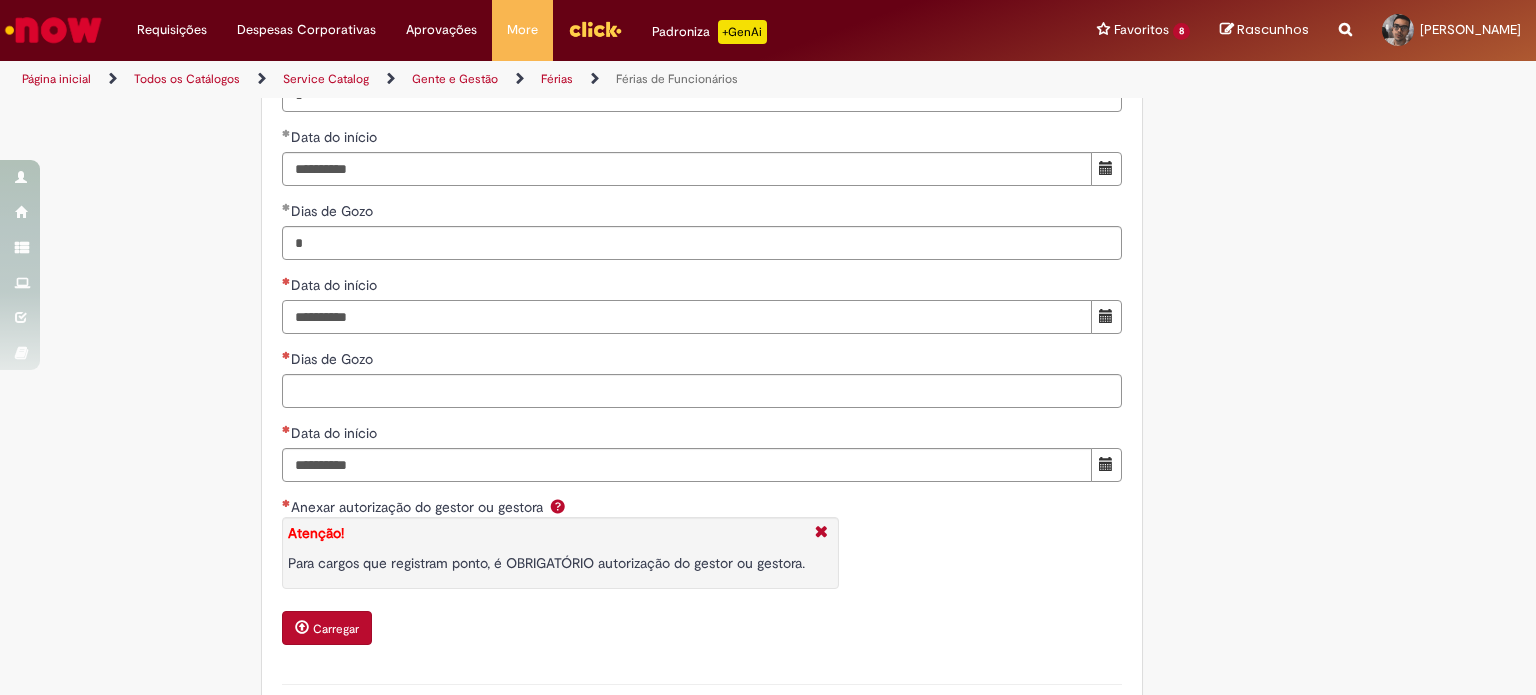 type on "**********" 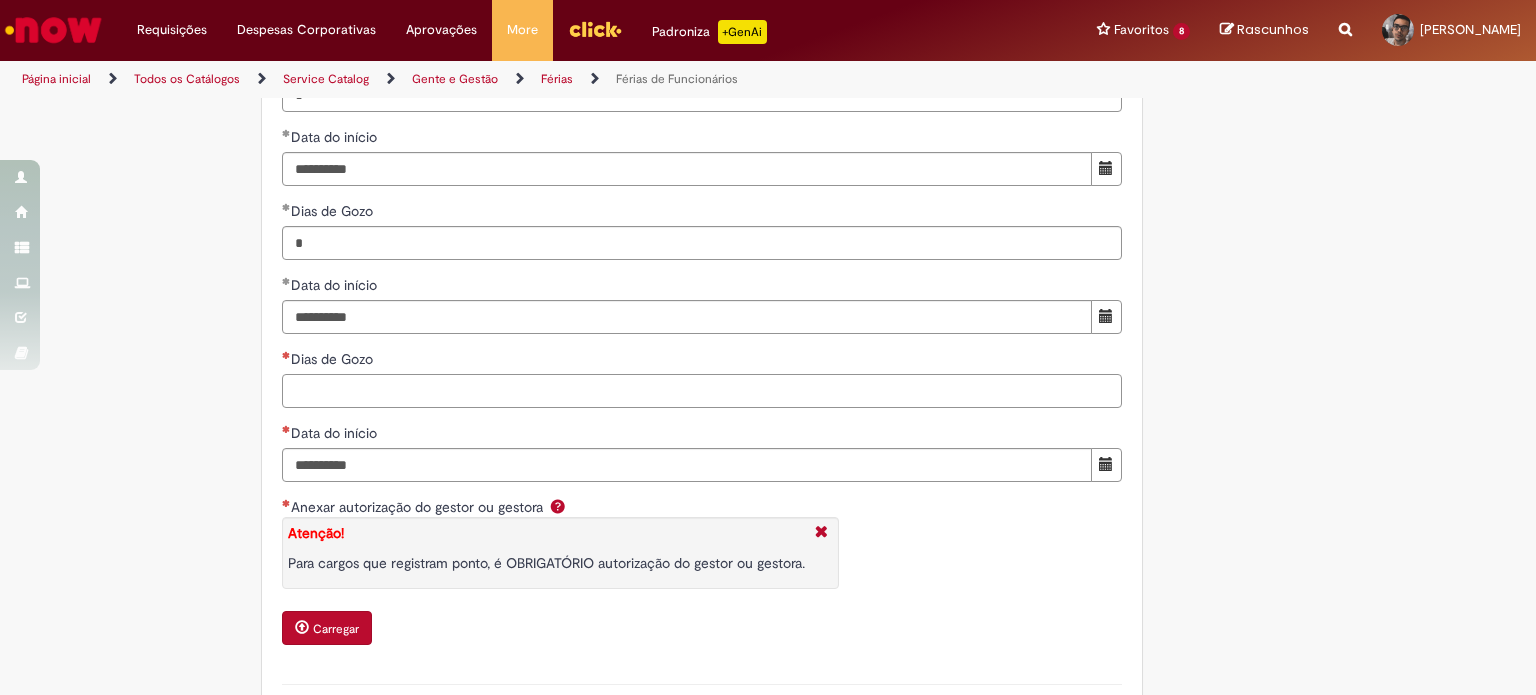 click on "Dias de Gozo" at bounding box center (702, 391) 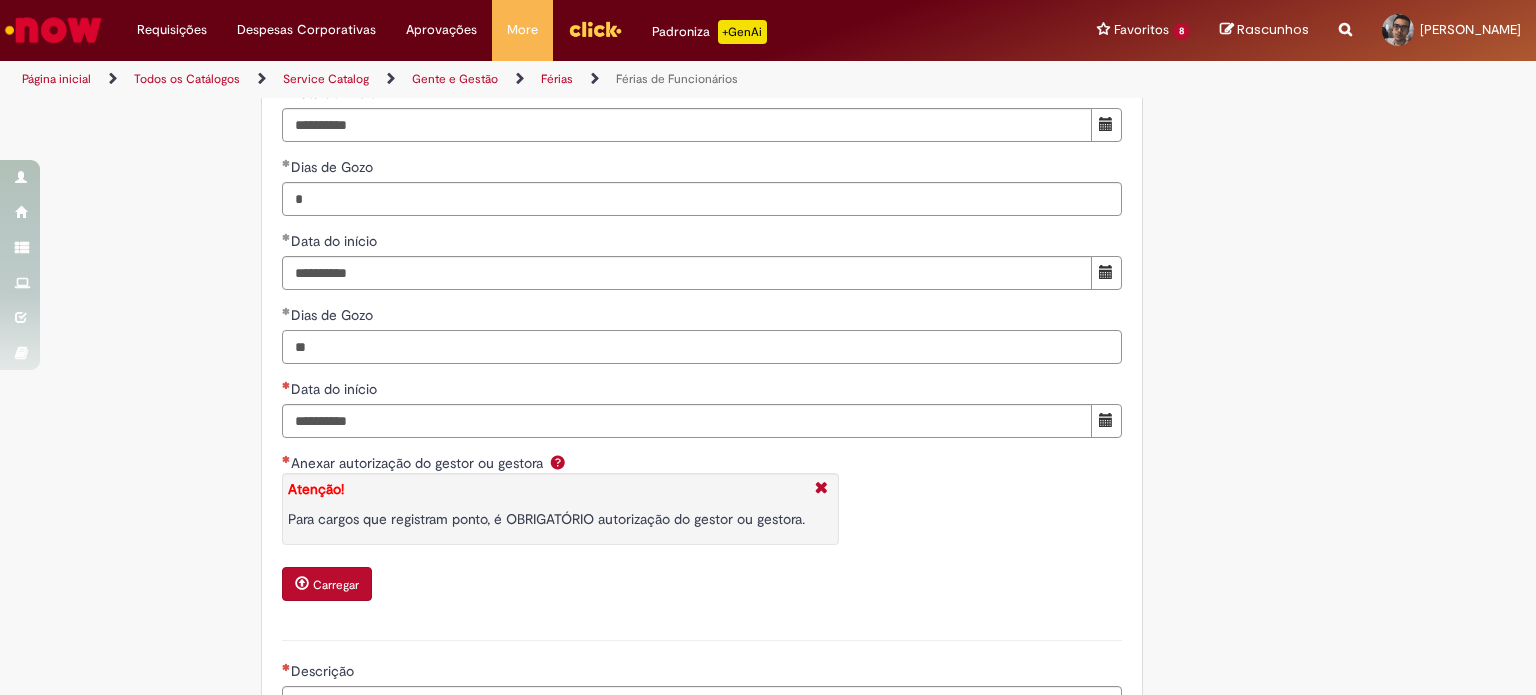 scroll, scrollTop: 2518, scrollLeft: 0, axis: vertical 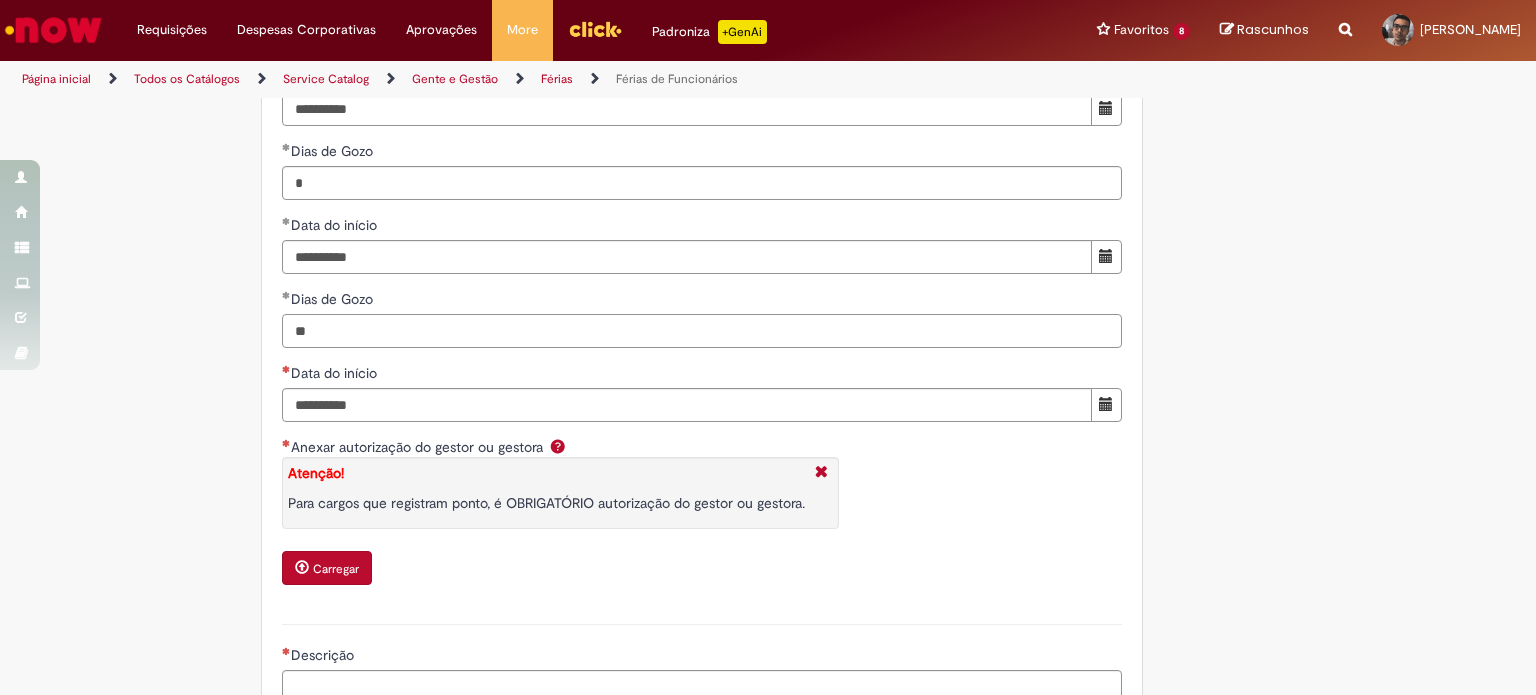 type on "**" 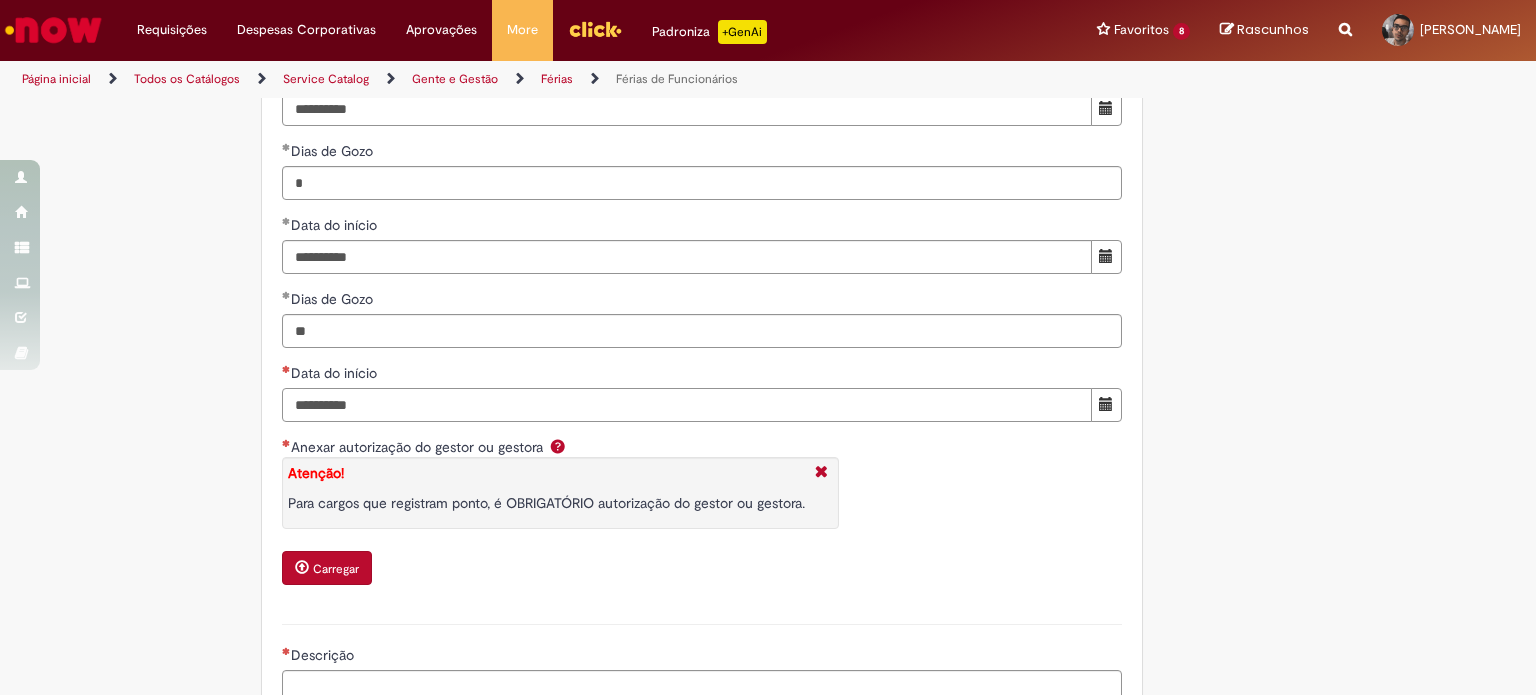click on "Data do início" at bounding box center (687, 405) 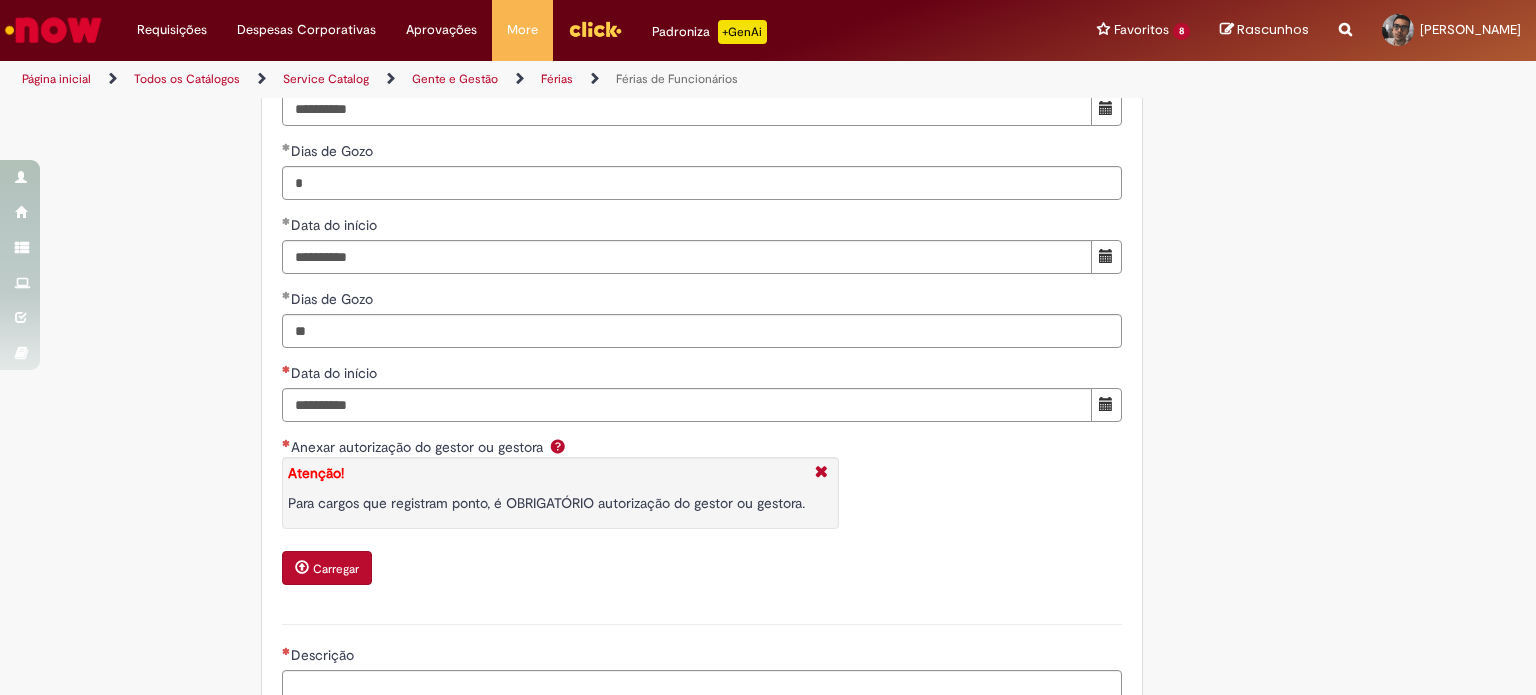 click on "**********" at bounding box center [702, -67] 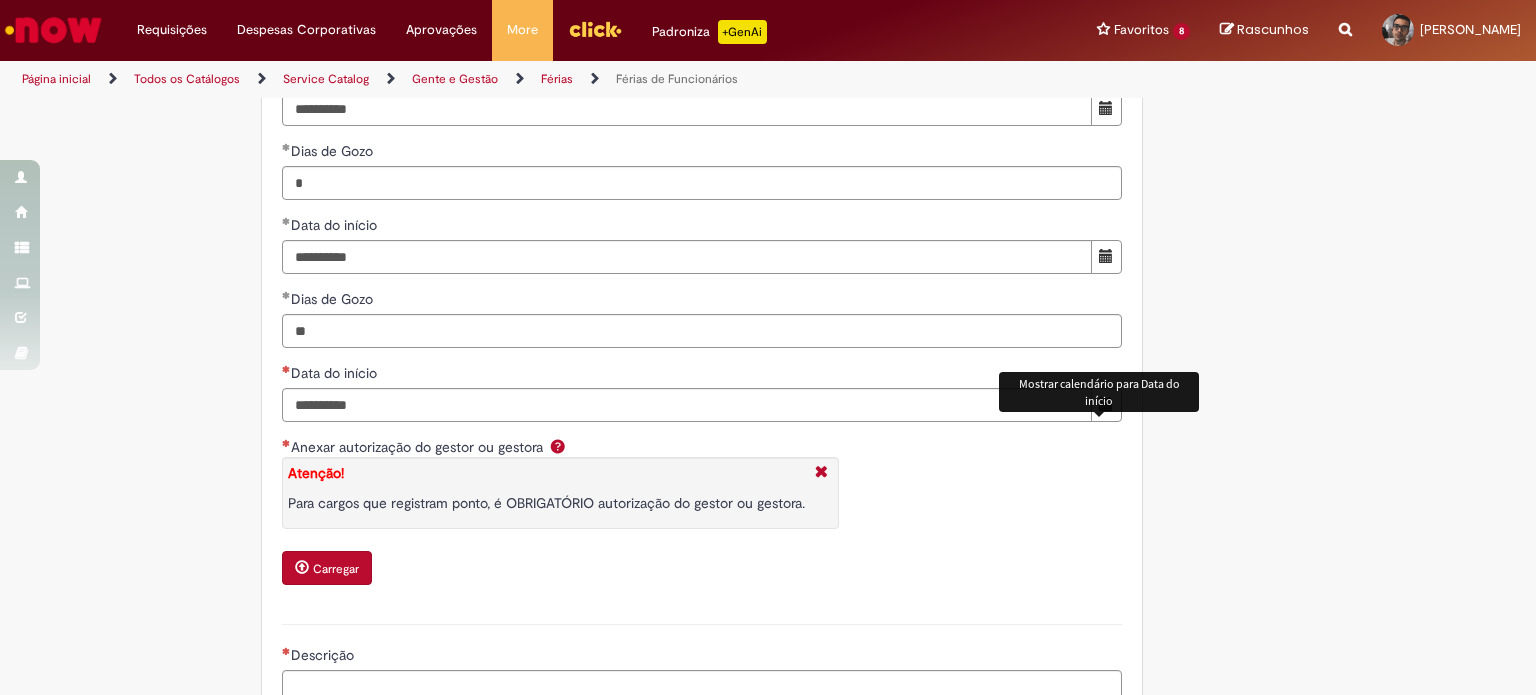 click at bounding box center (1106, 405) 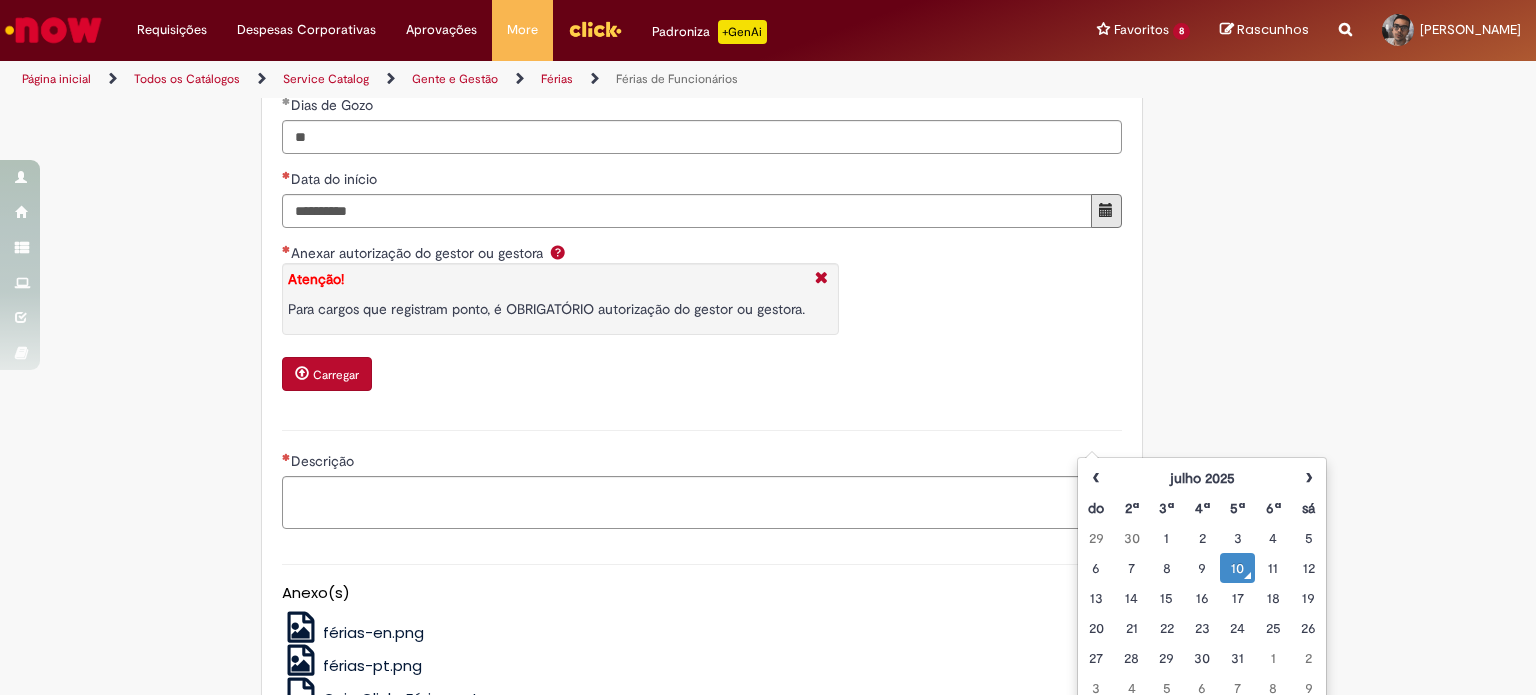 scroll, scrollTop: 2722, scrollLeft: 0, axis: vertical 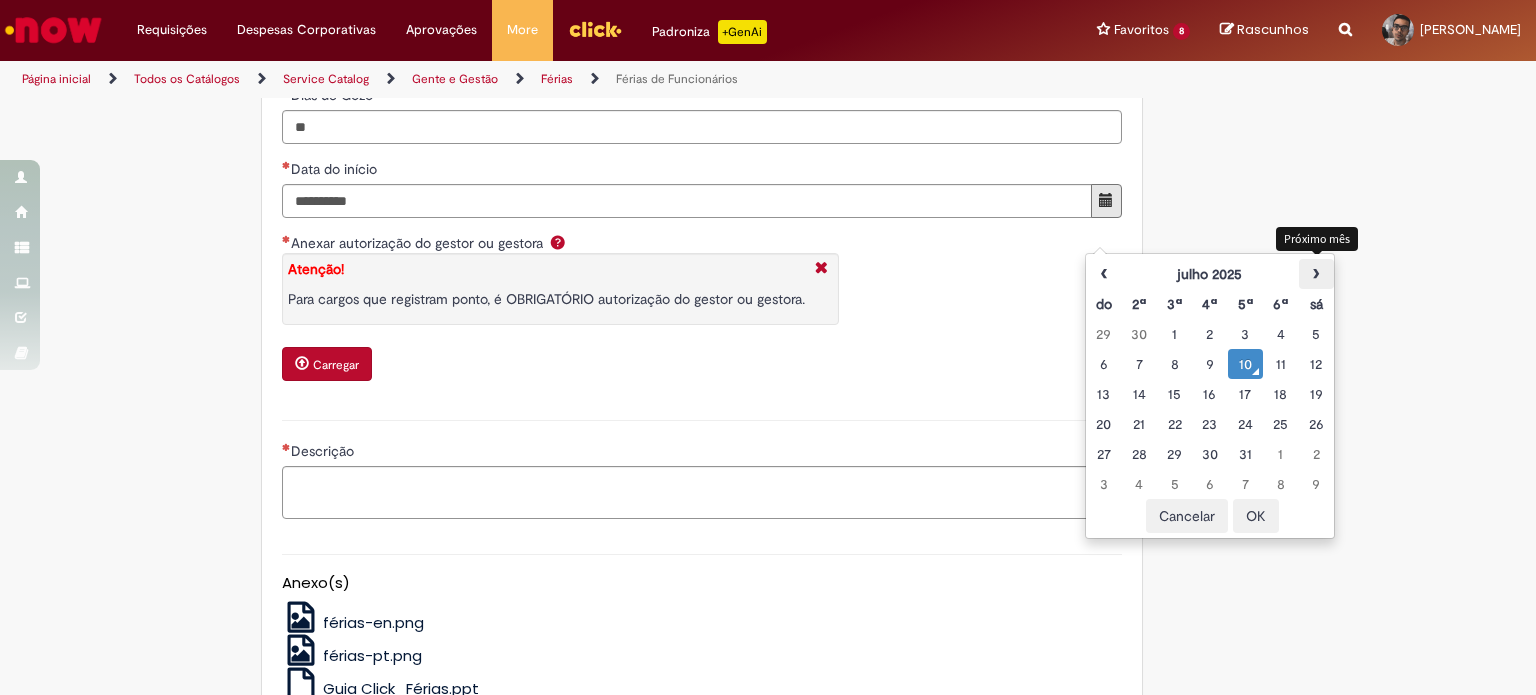 click on "›" at bounding box center [1316, 274] 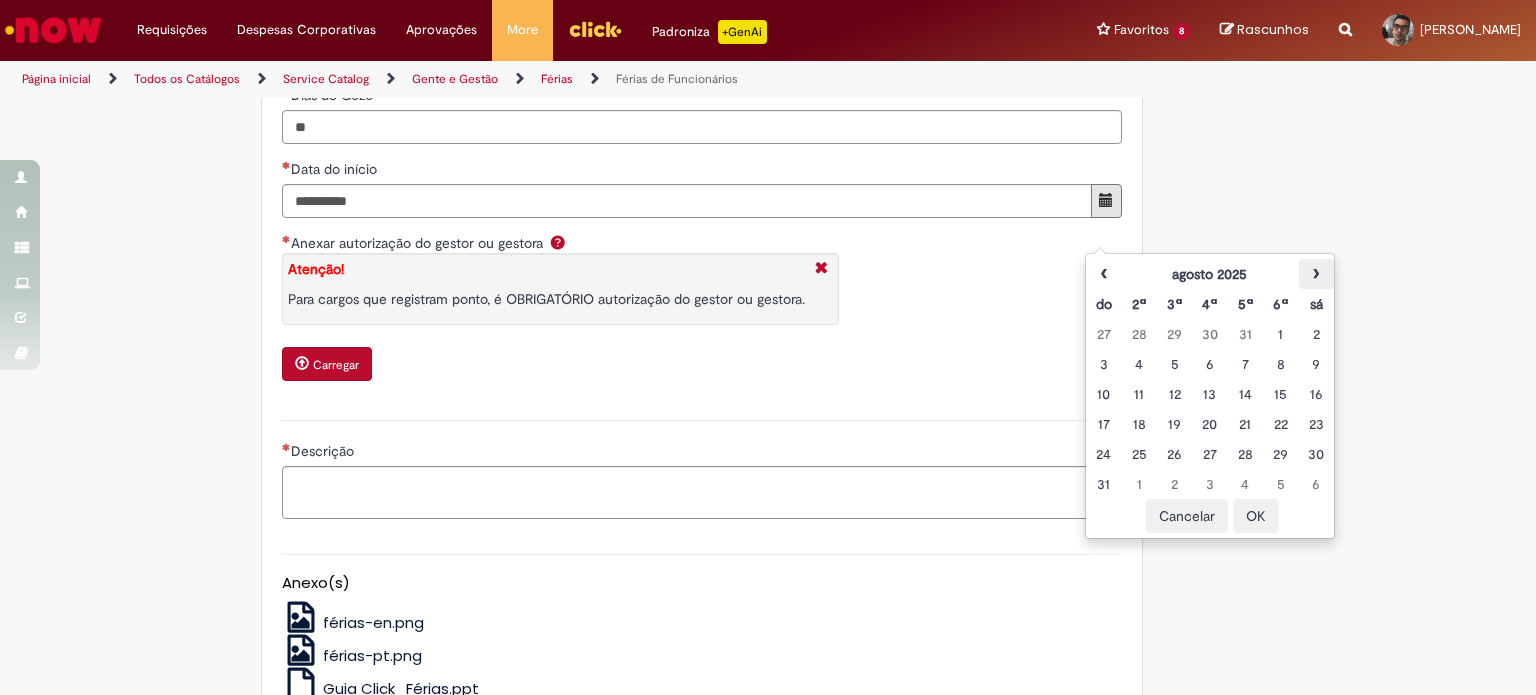 click on "›" at bounding box center (1316, 274) 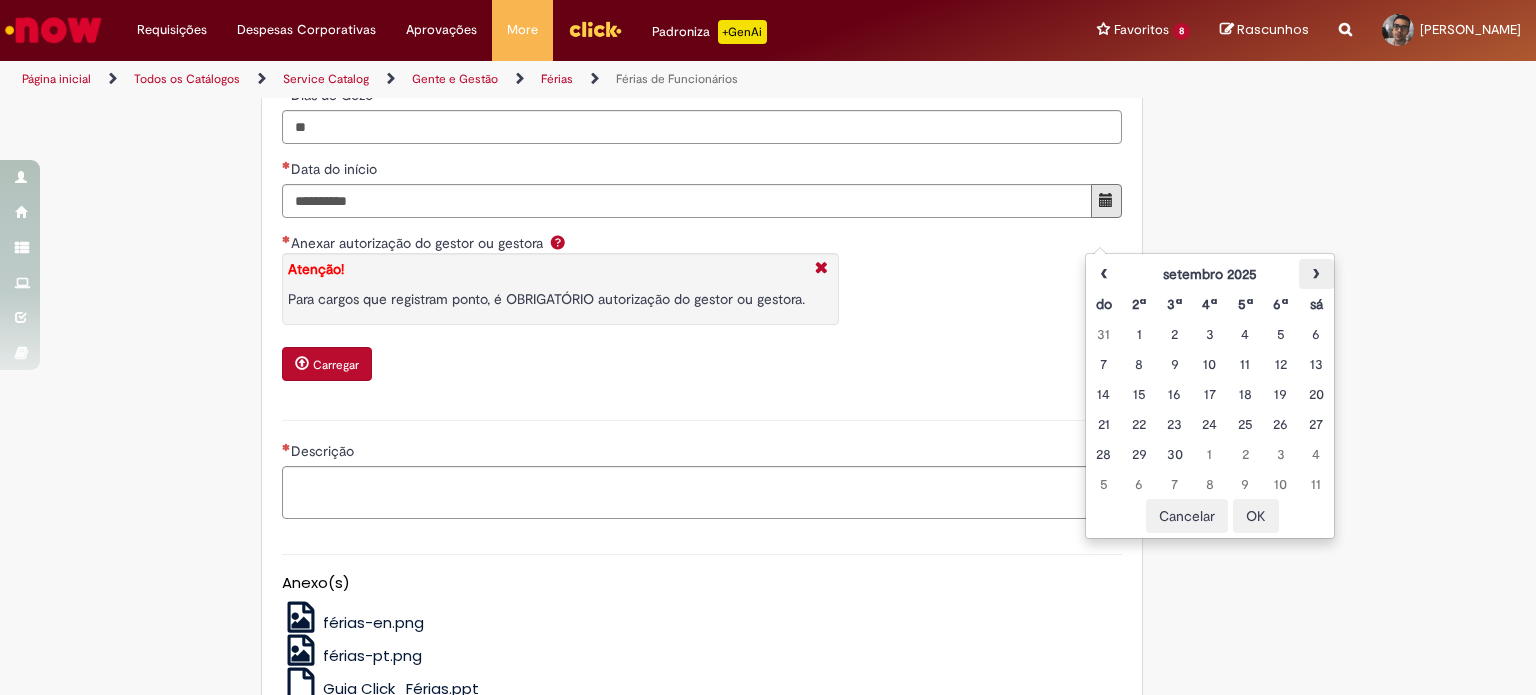 click on "›" at bounding box center [1316, 274] 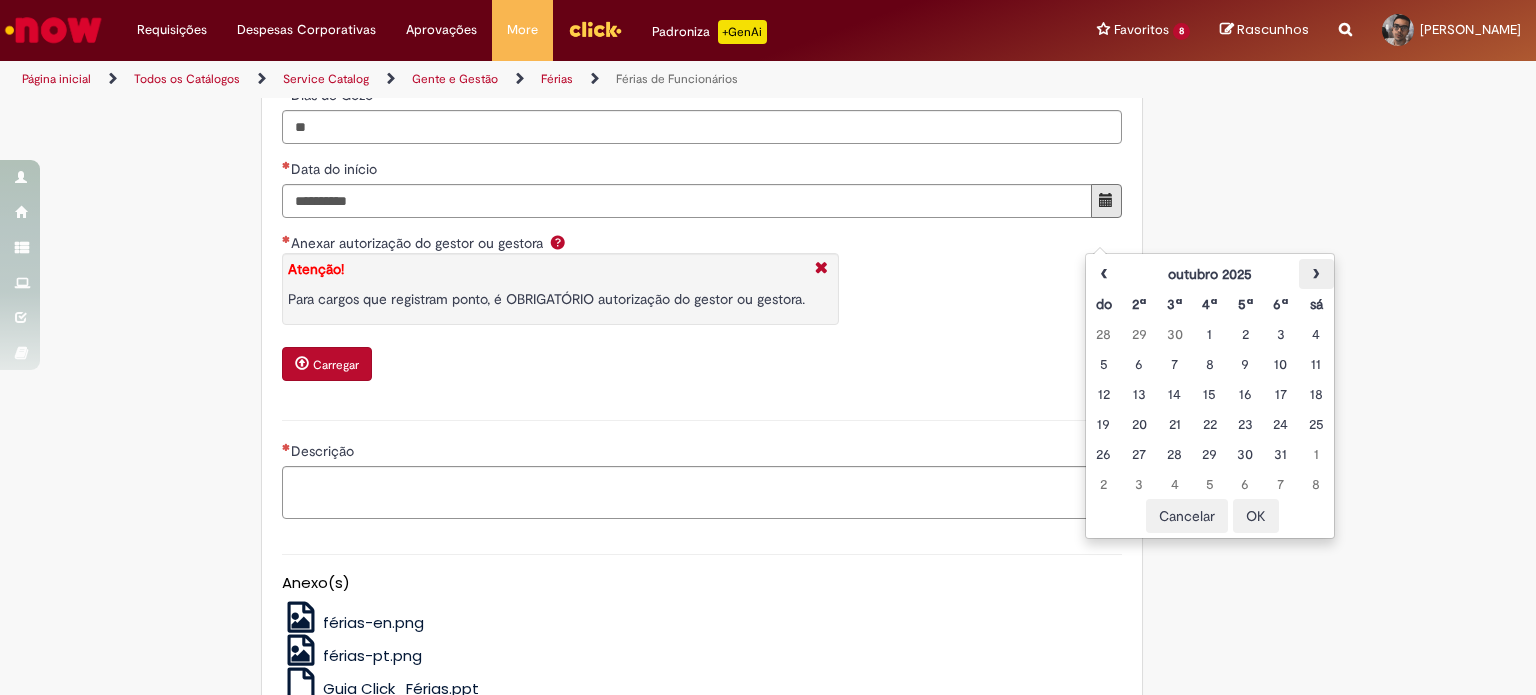 click on "›" at bounding box center (1316, 274) 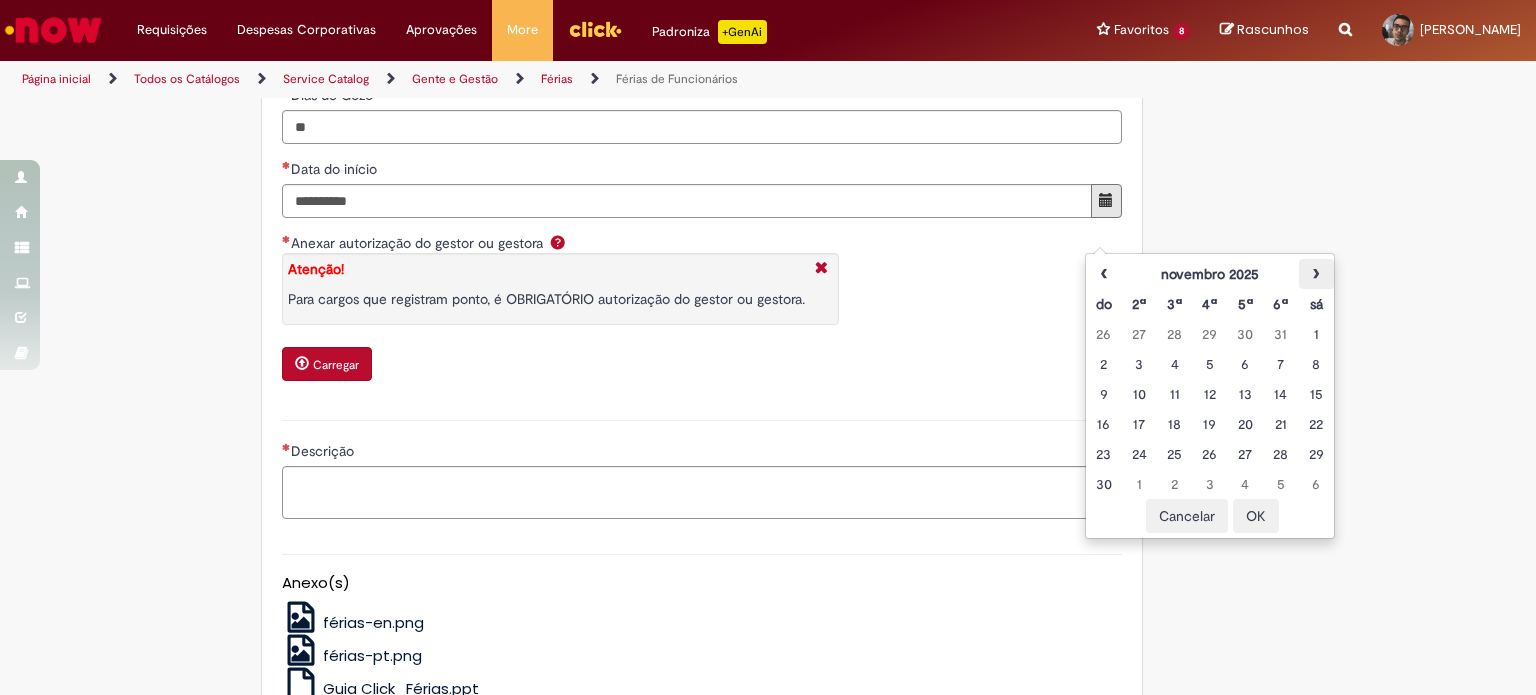 click on "›" at bounding box center [1316, 274] 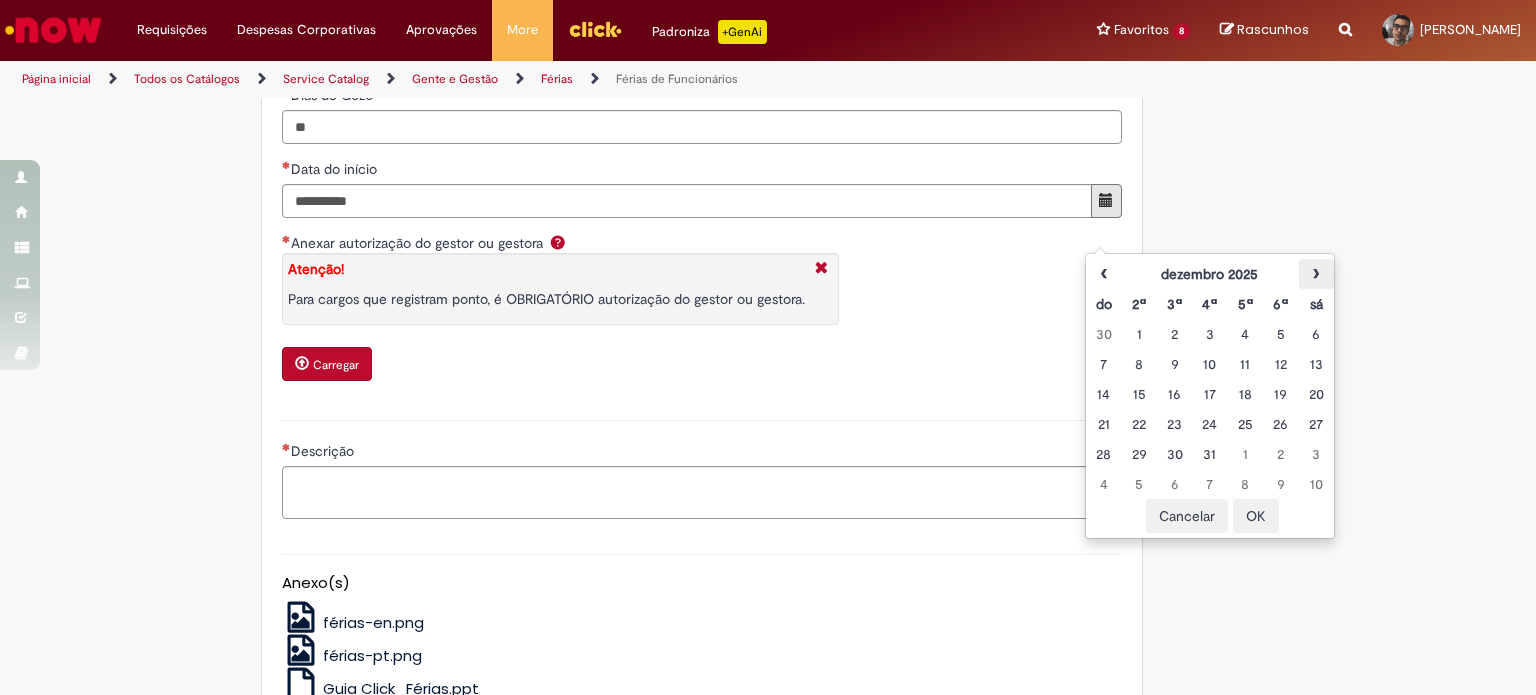 click on "›" at bounding box center (1316, 274) 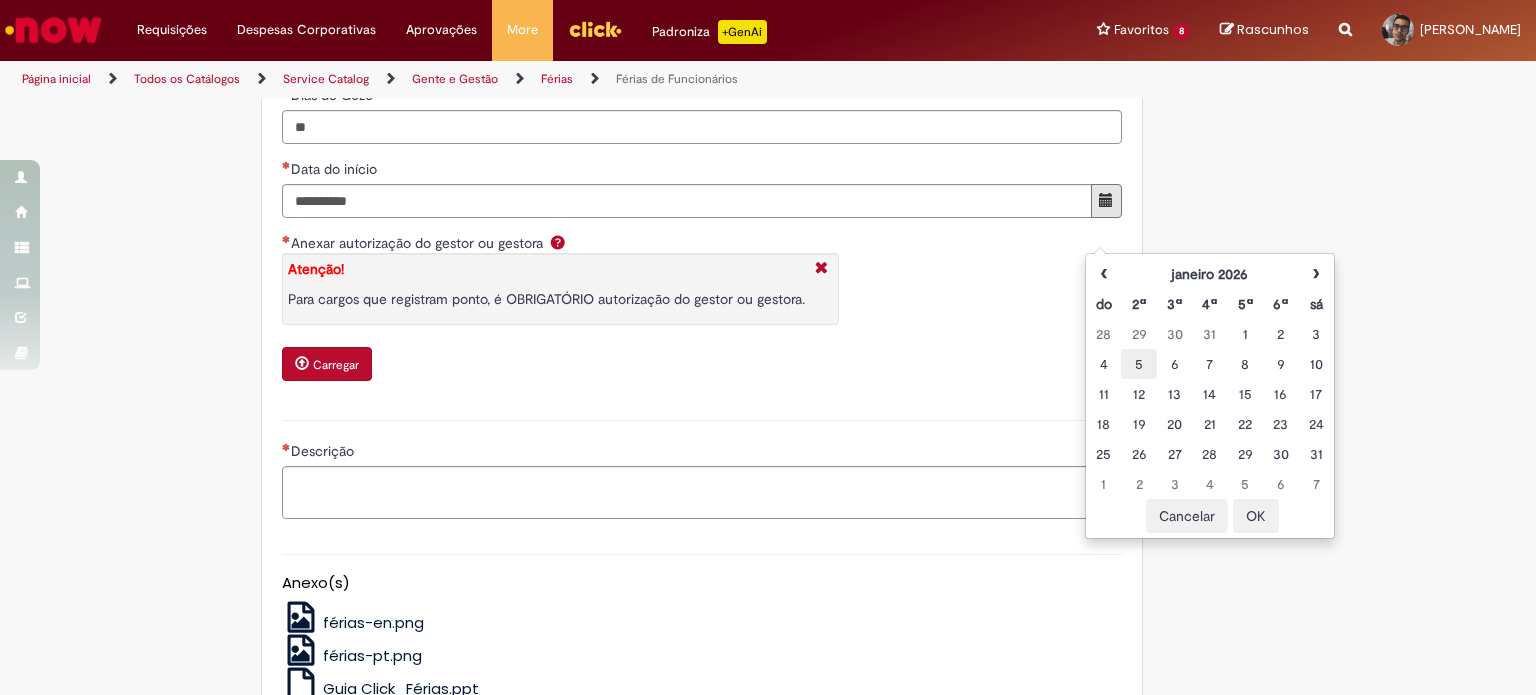 click on "5" at bounding box center [1138, 364] 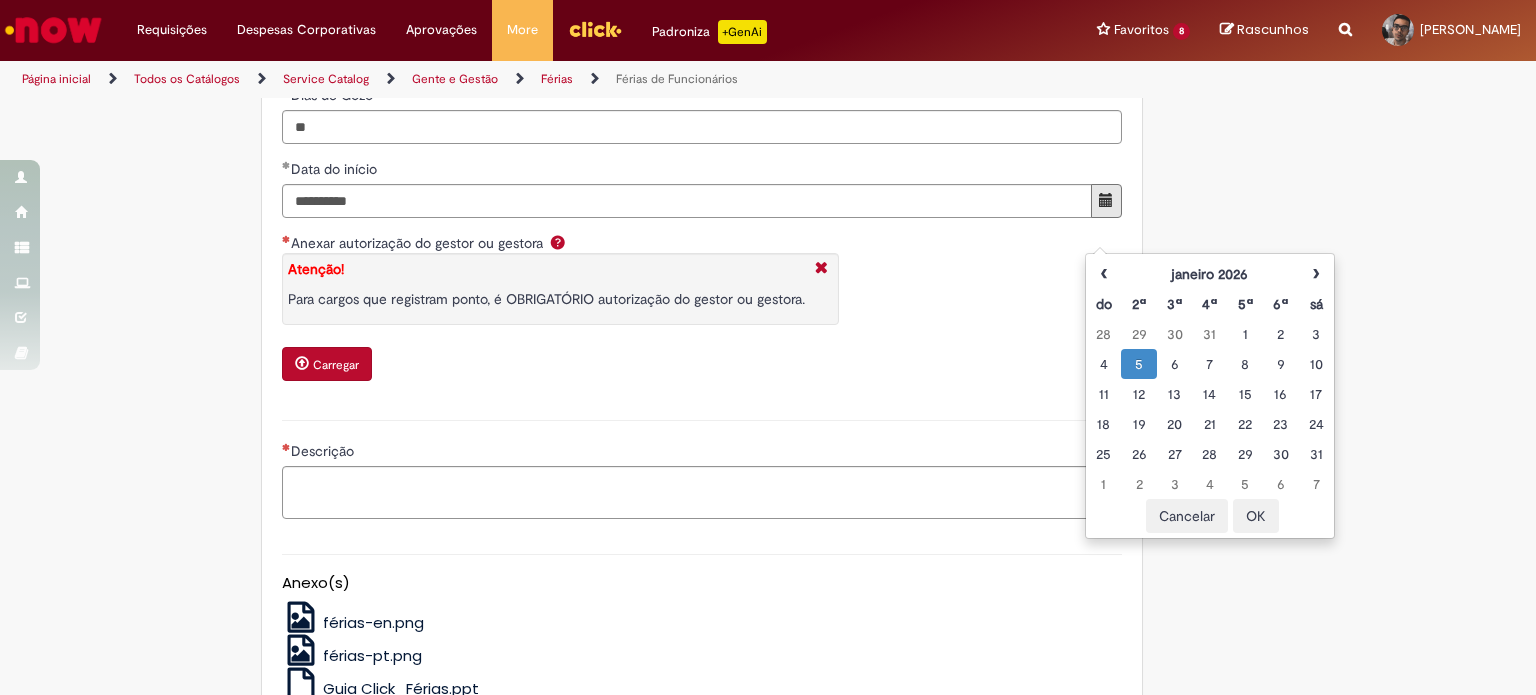 click on "OK" at bounding box center [1256, 516] 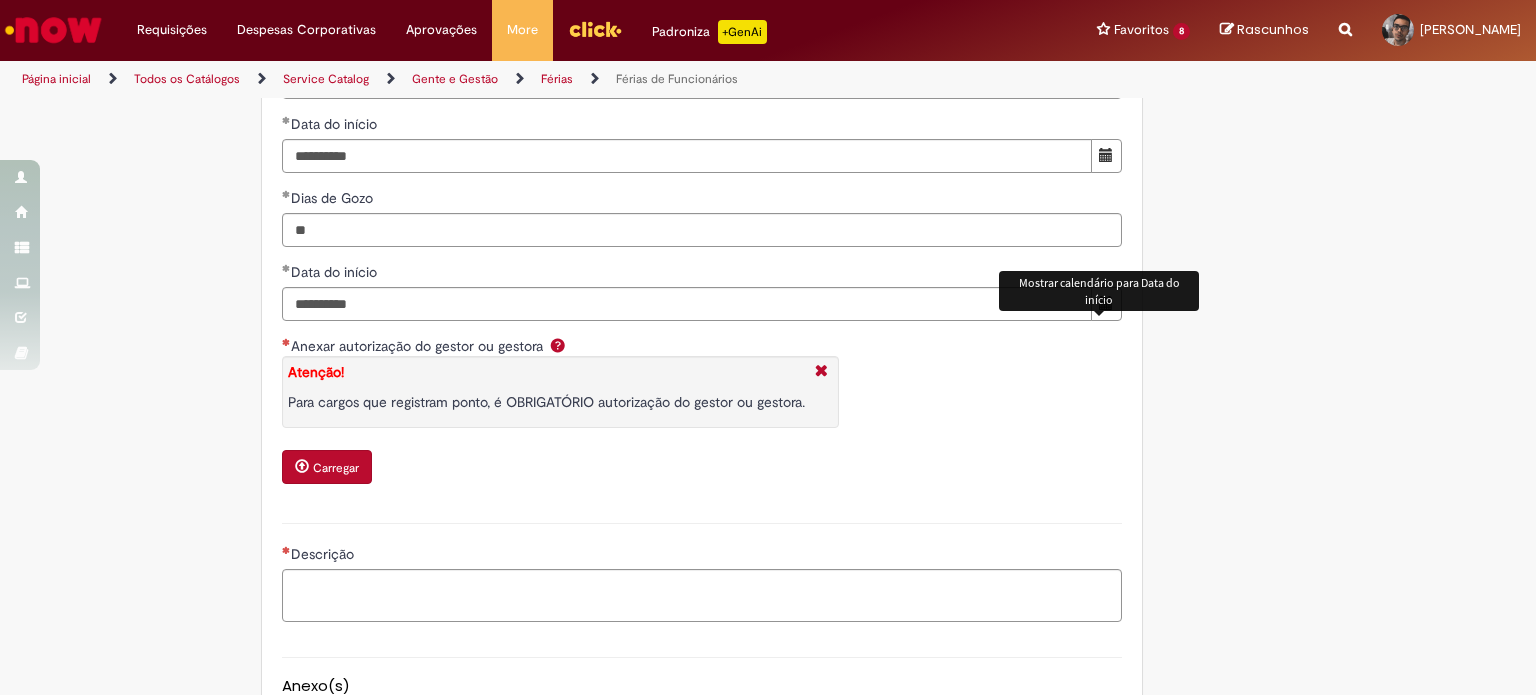 scroll, scrollTop: 2618, scrollLeft: 0, axis: vertical 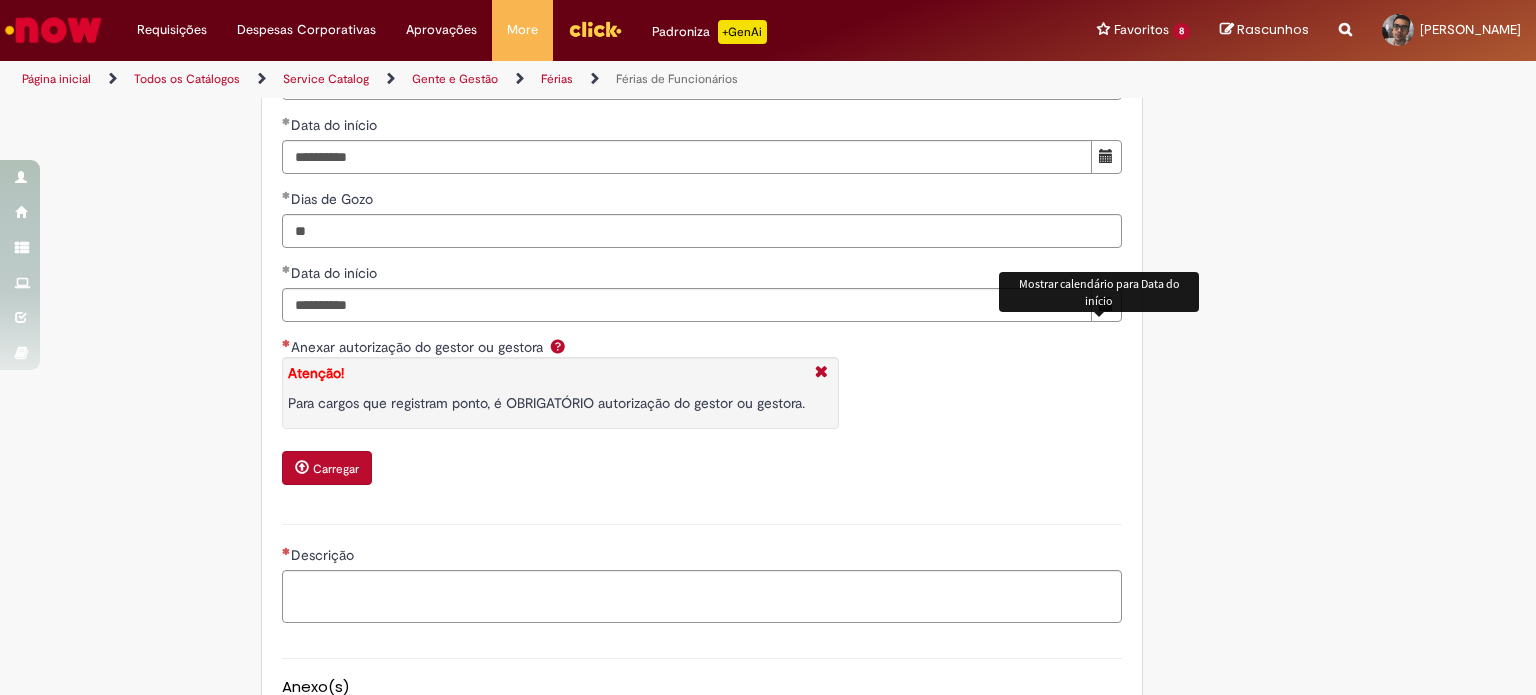 type 